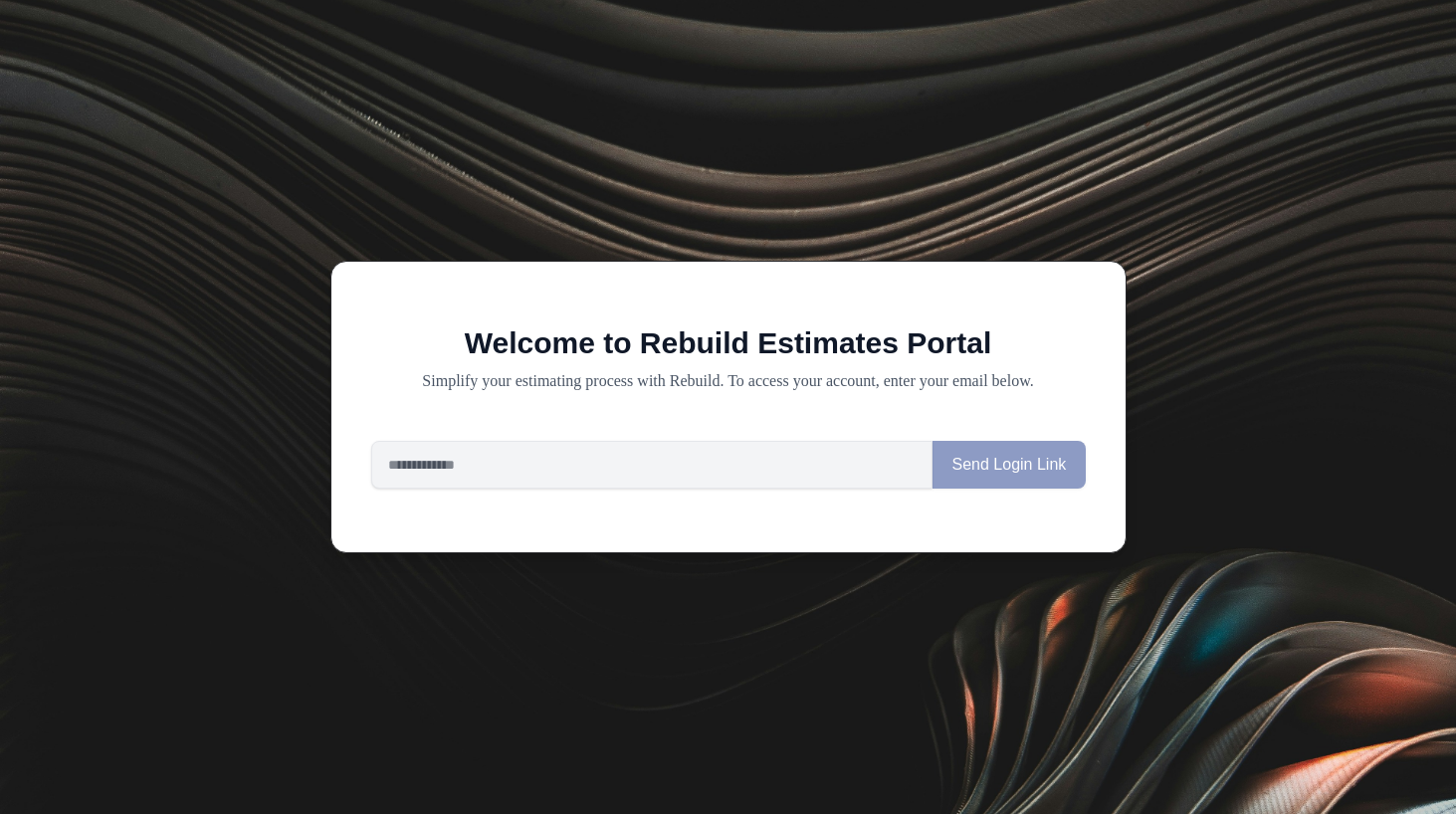 scroll, scrollTop: 0, scrollLeft: 0, axis: both 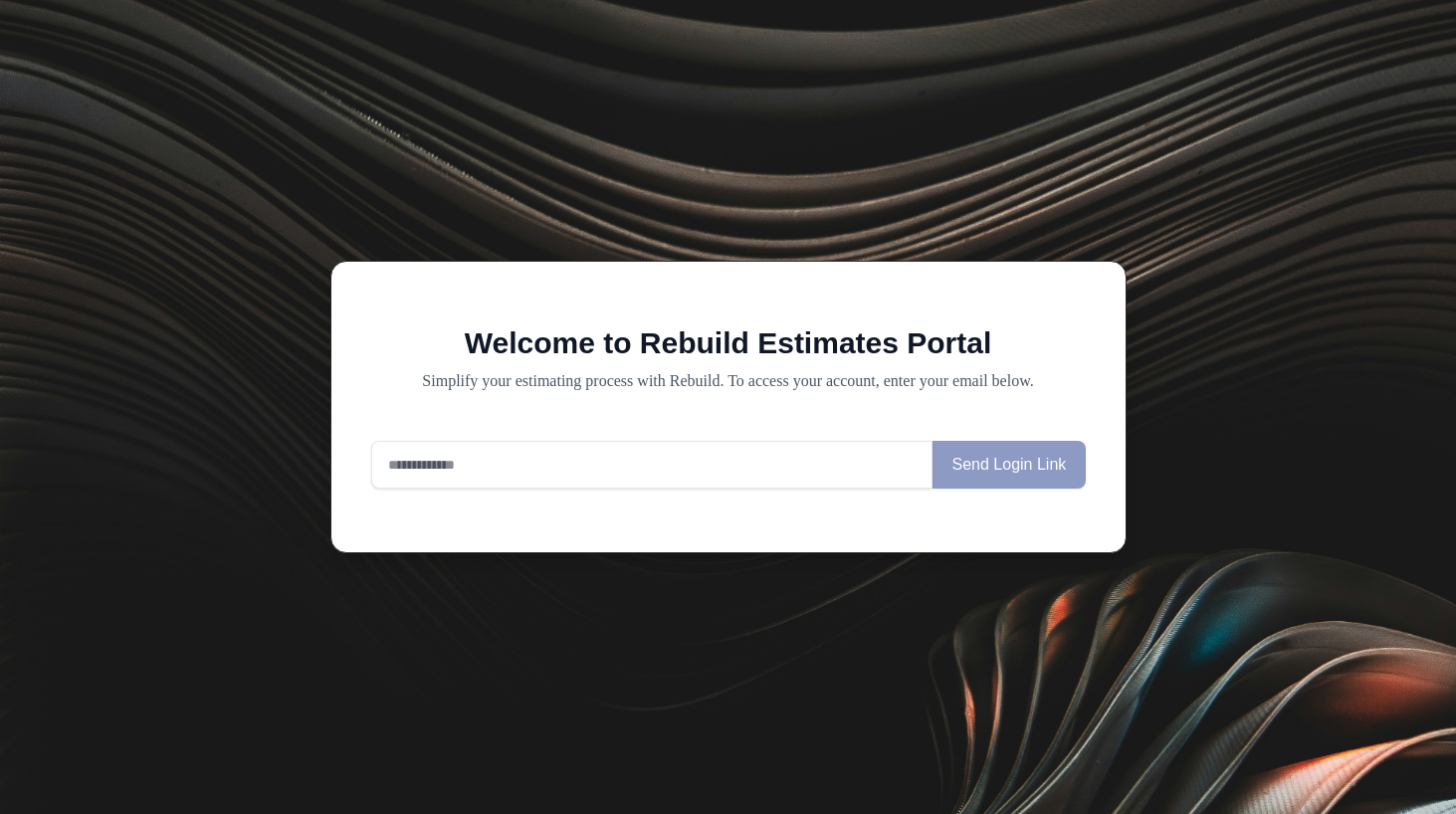 click at bounding box center (652, 465) 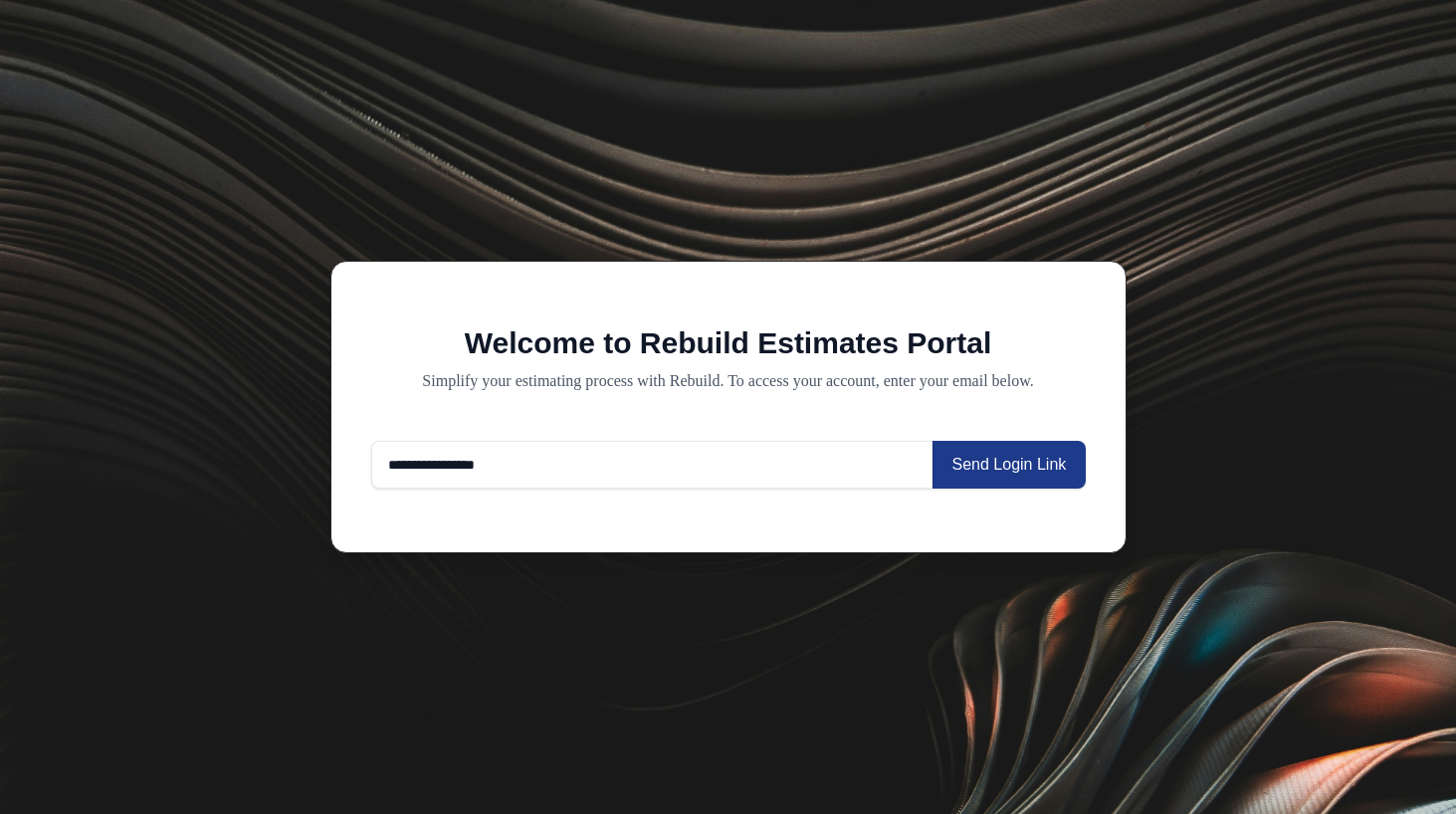 type on "**********" 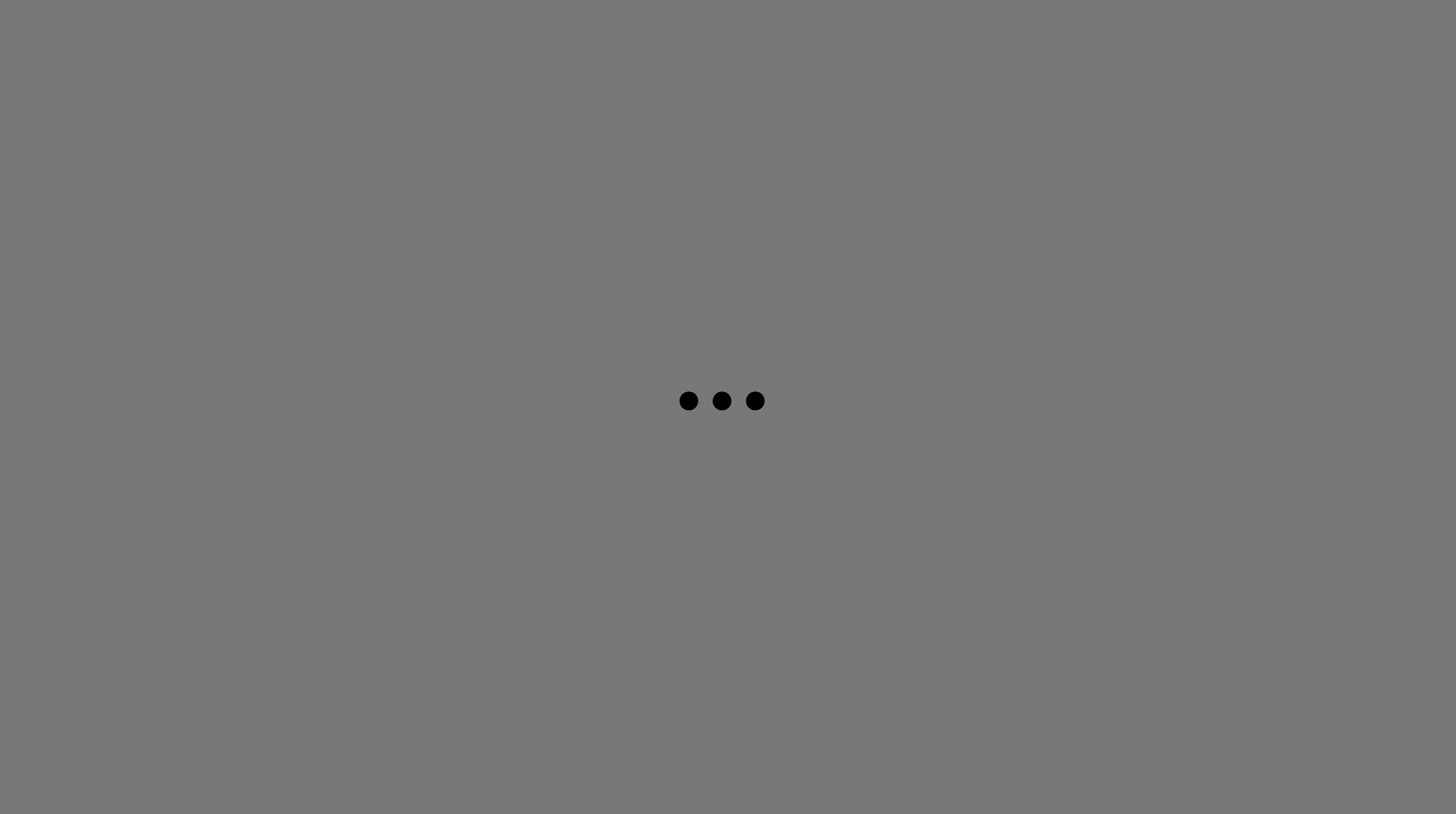 scroll, scrollTop: 0, scrollLeft: 0, axis: both 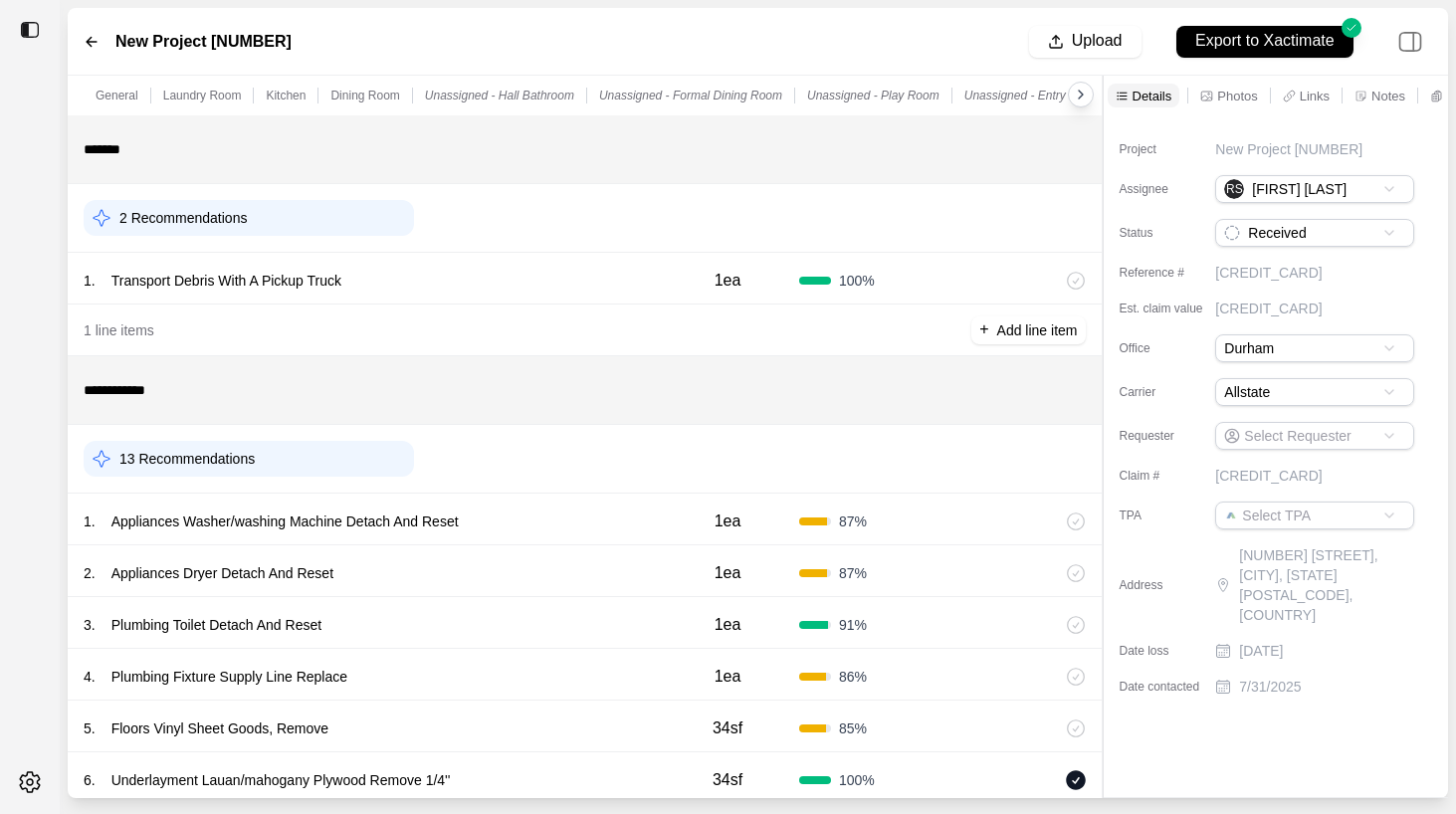click on "1 . Appliances Washer/washing Machine   Detach And Reset" at bounding box center (369, 521) 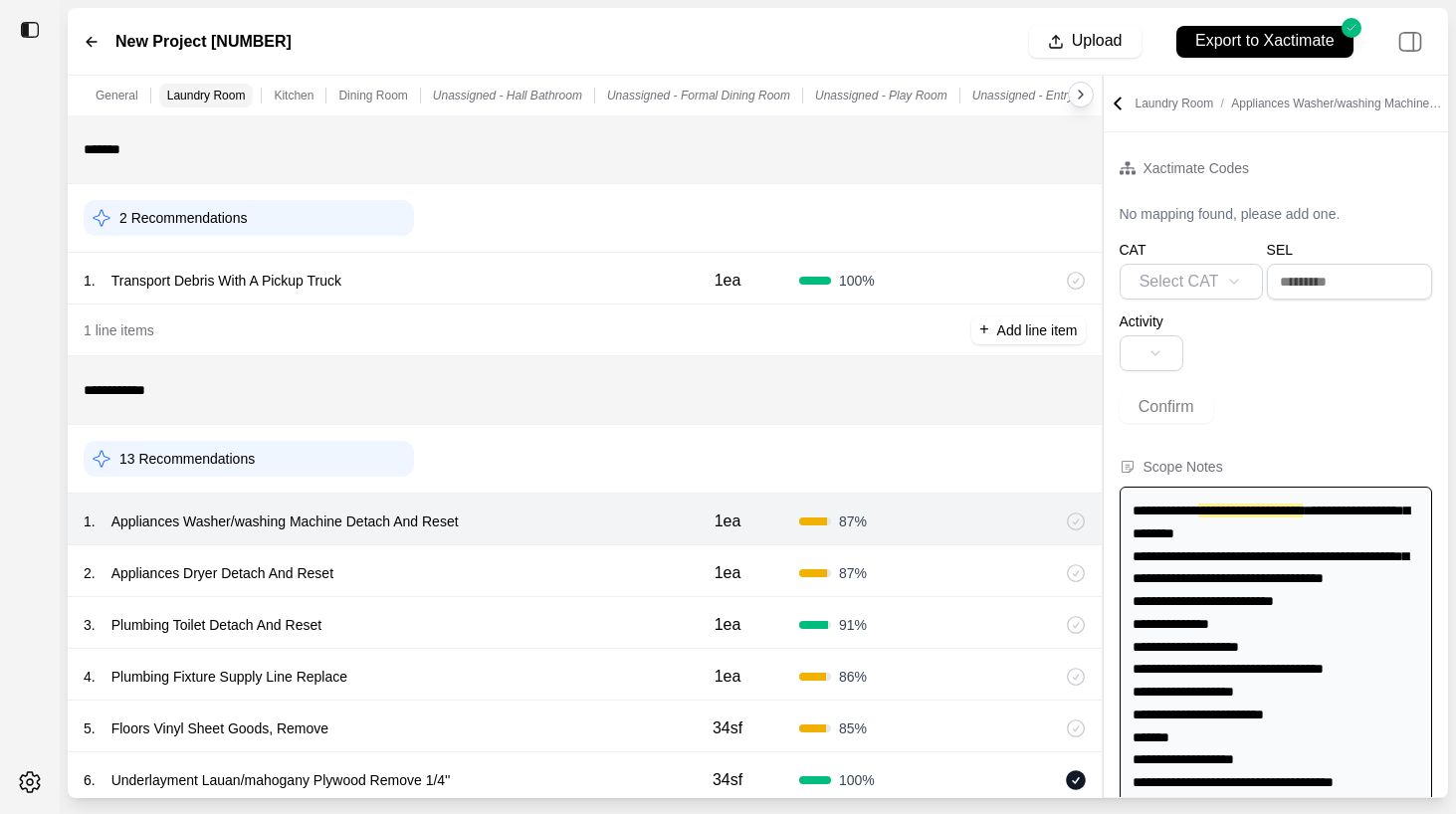 scroll, scrollTop: 69, scrollLeft: 0, axis: vertical 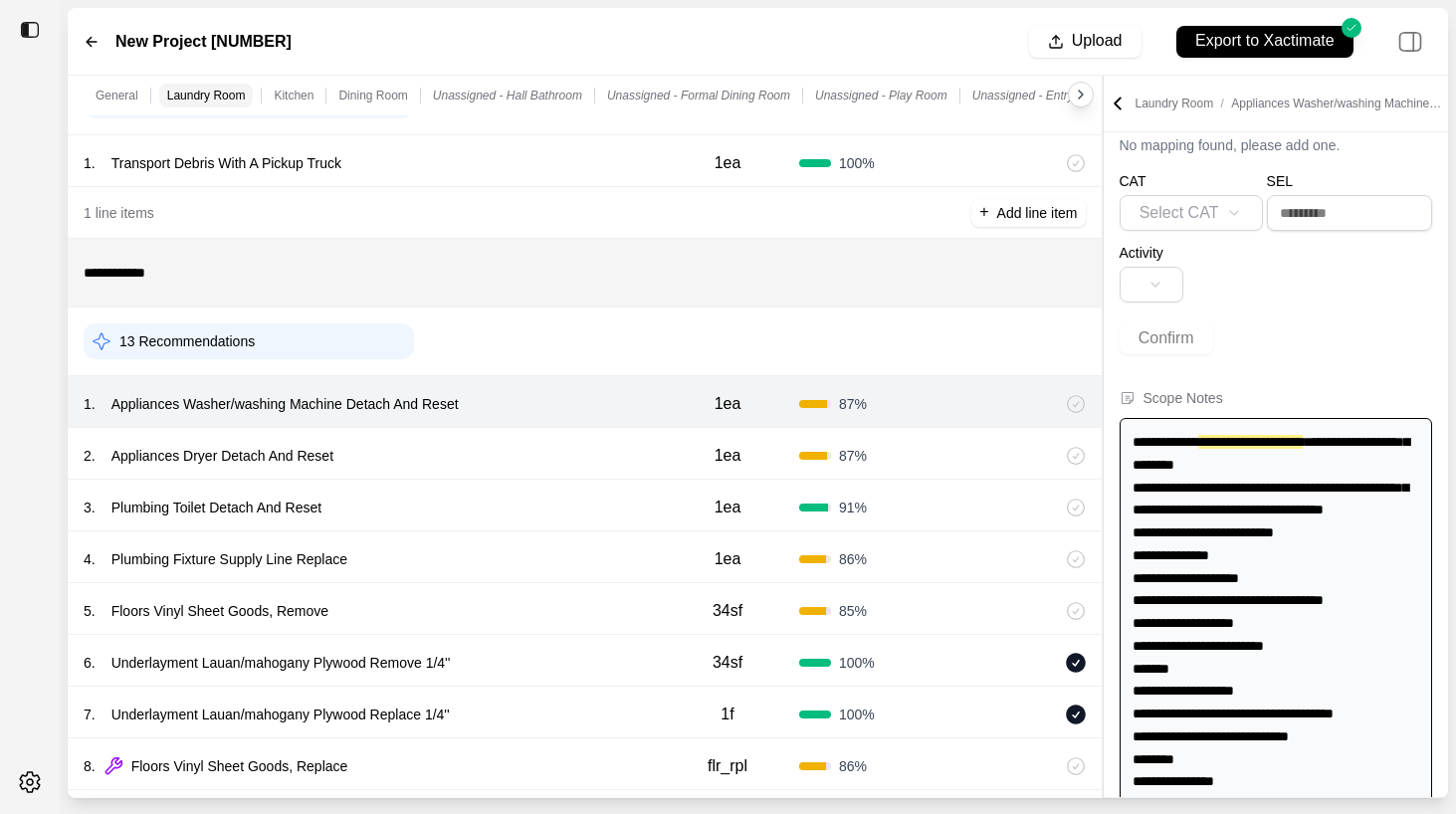 click on "2 . Appliances Dryer   Detach And Reset" at bounding box center [369, 456] 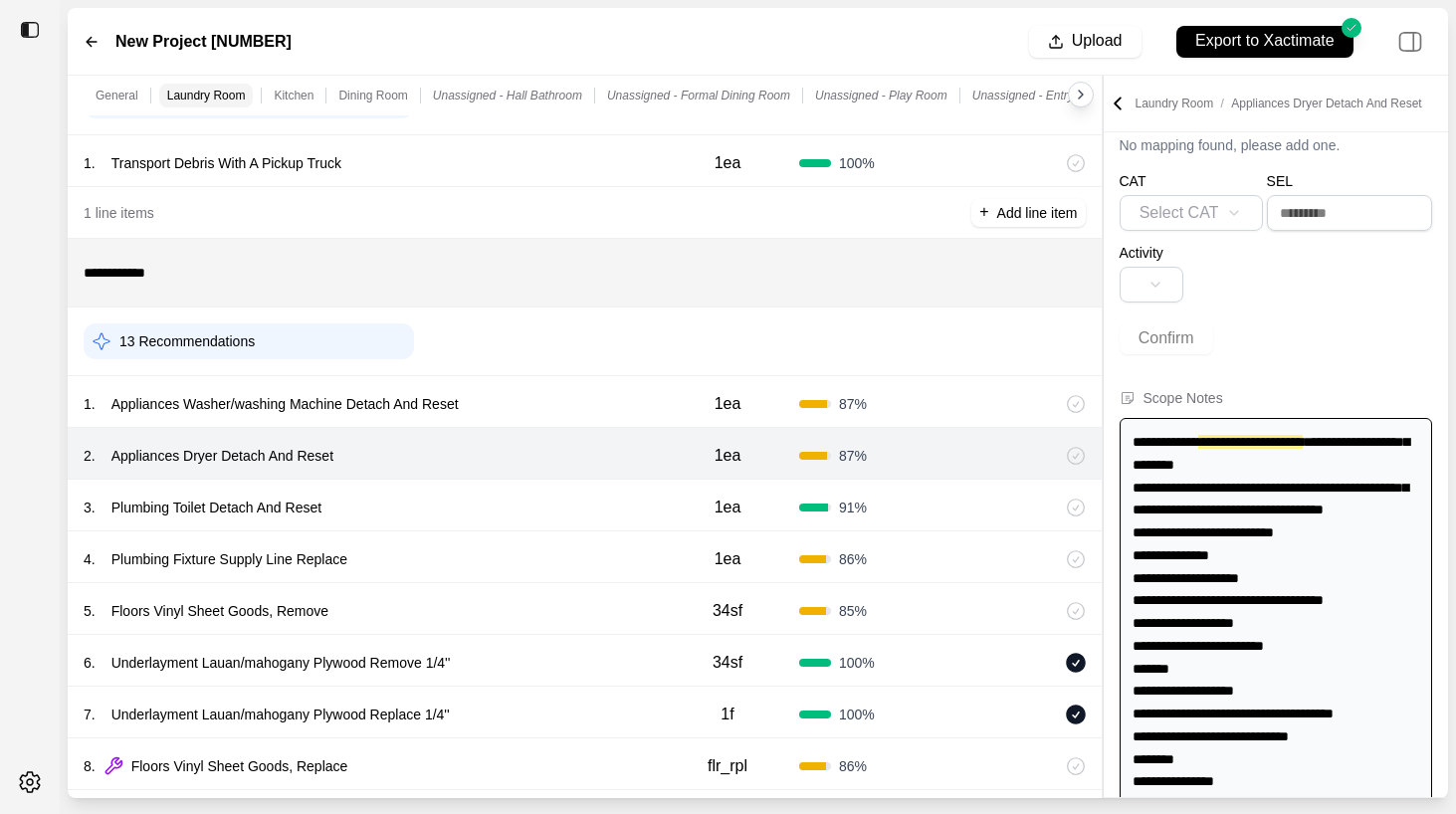 click on "1 . Appliances Washer/washing Machine   Detach And Reset" at bounding box center [369, 404] 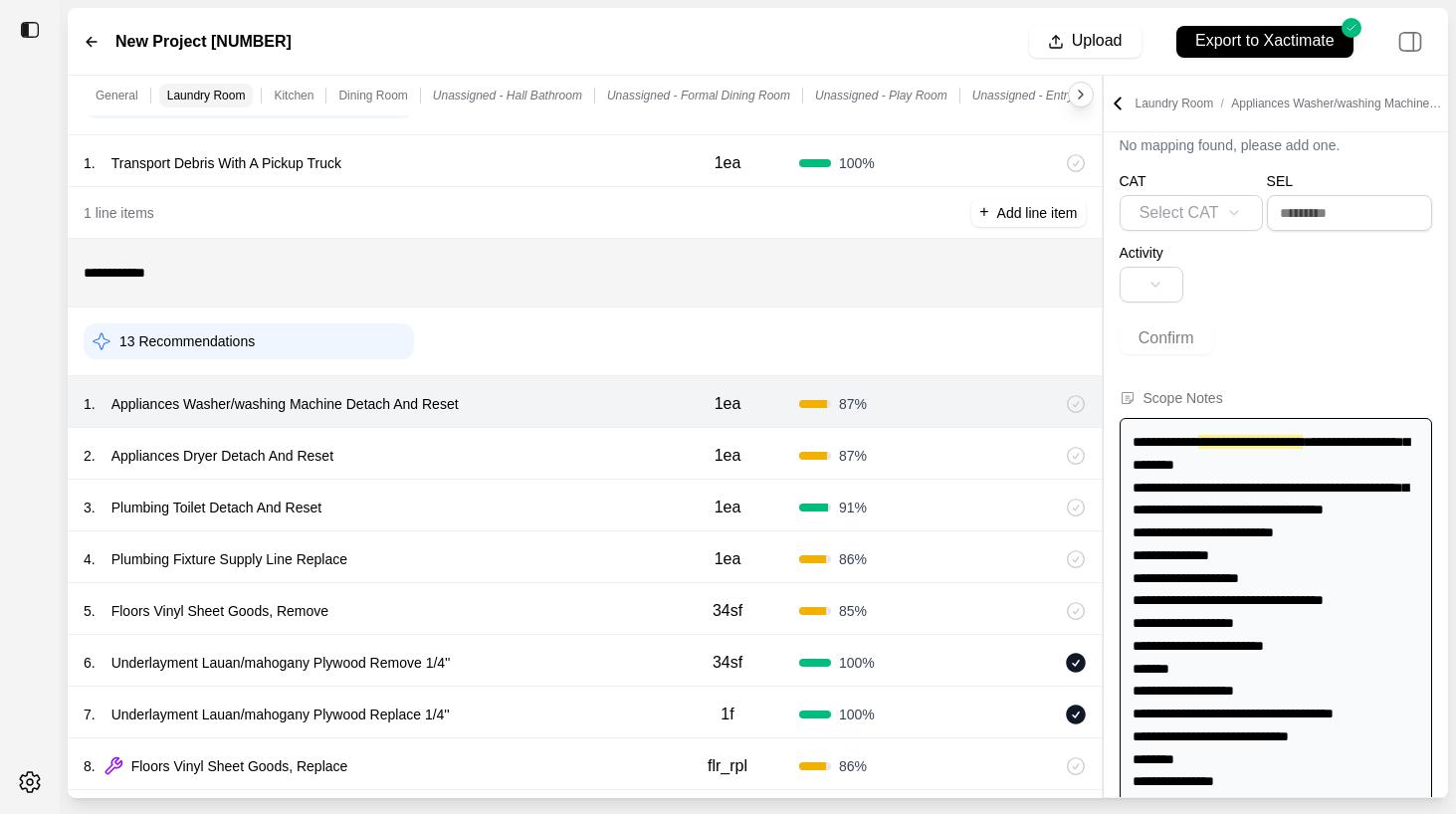click on "2 . Appliances Dryer   Detach And Reset 1ea 87 %" at bounding box center [584, 454] 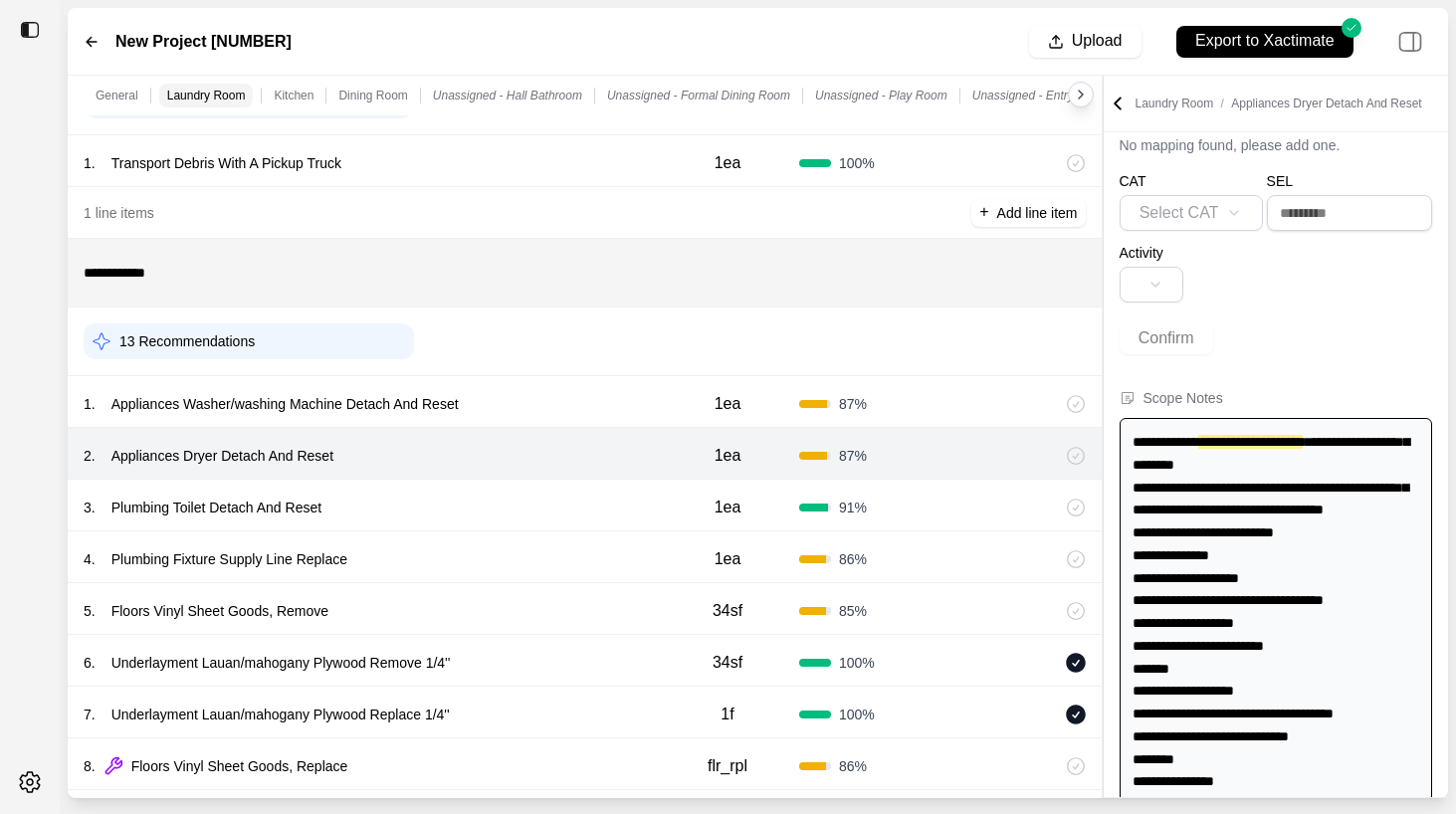 click on "3 . Plumbing Toilet Detach And Reset  1ea 91 %" at bounding box center (584, 506) 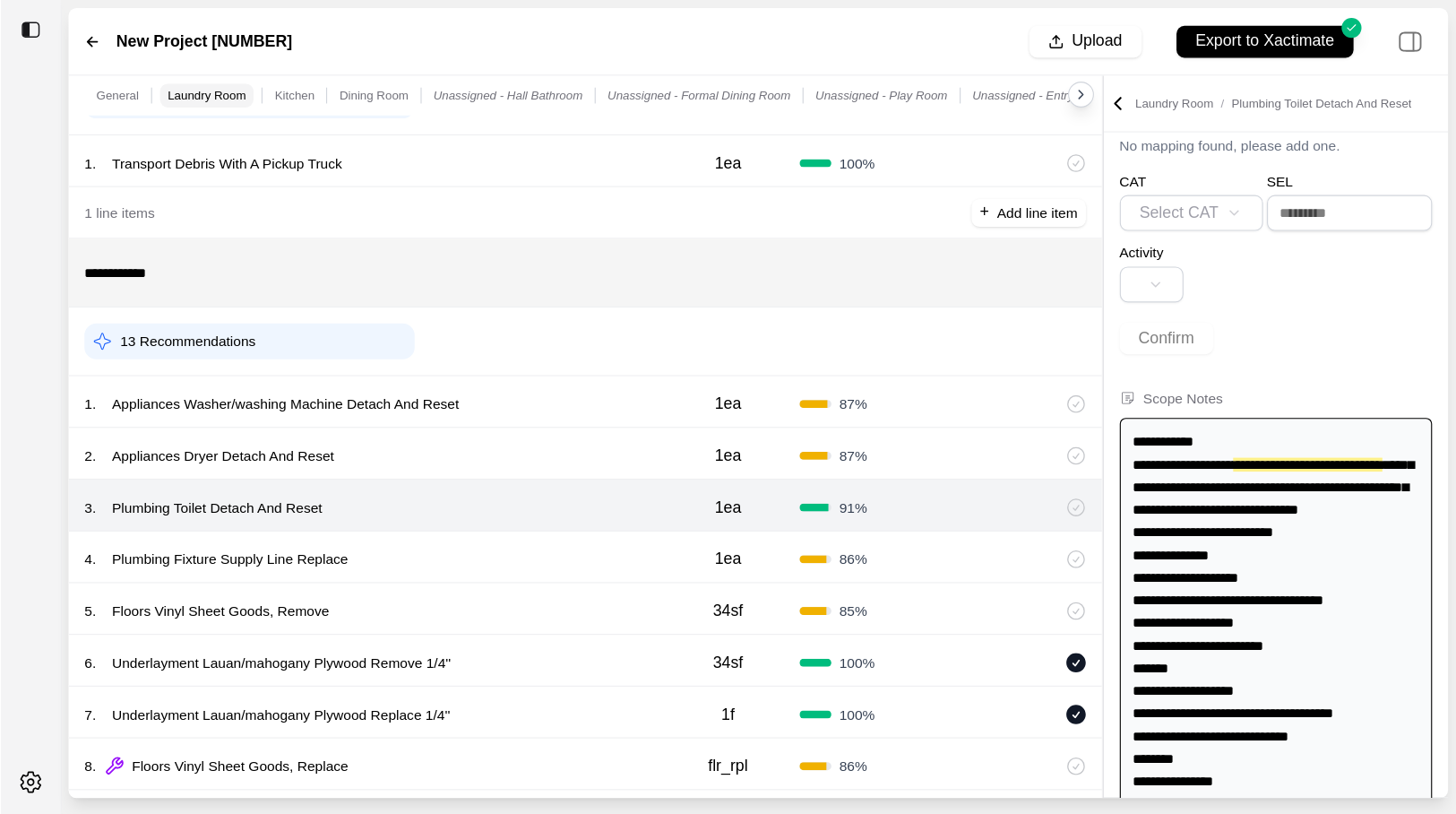 scroll, scrollTop: 82, scrollLeft: 0, axis: vertical 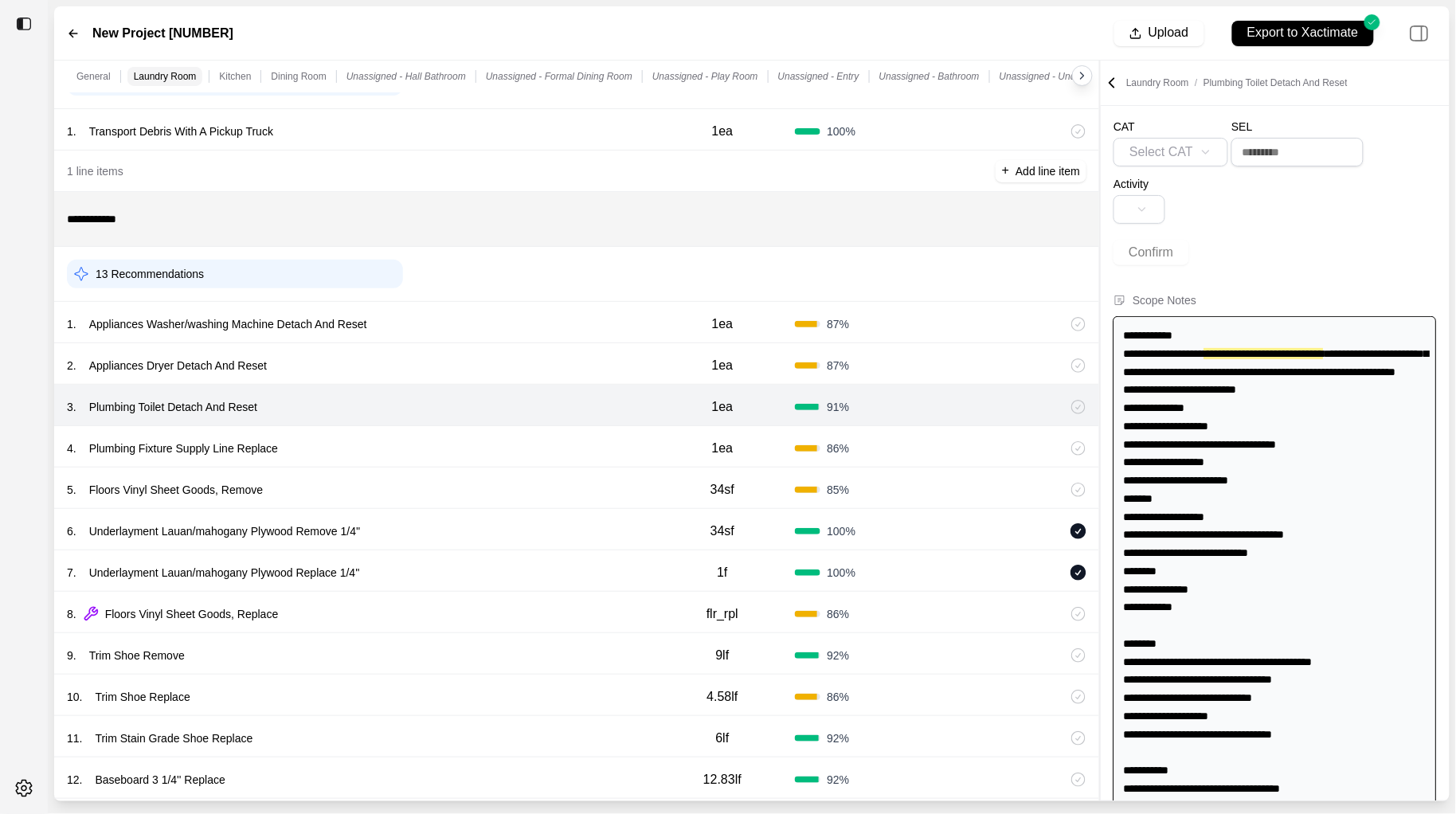 click on "4 . Plumbing Fixture Supply Line Replace" at bounding box center (358, 448) 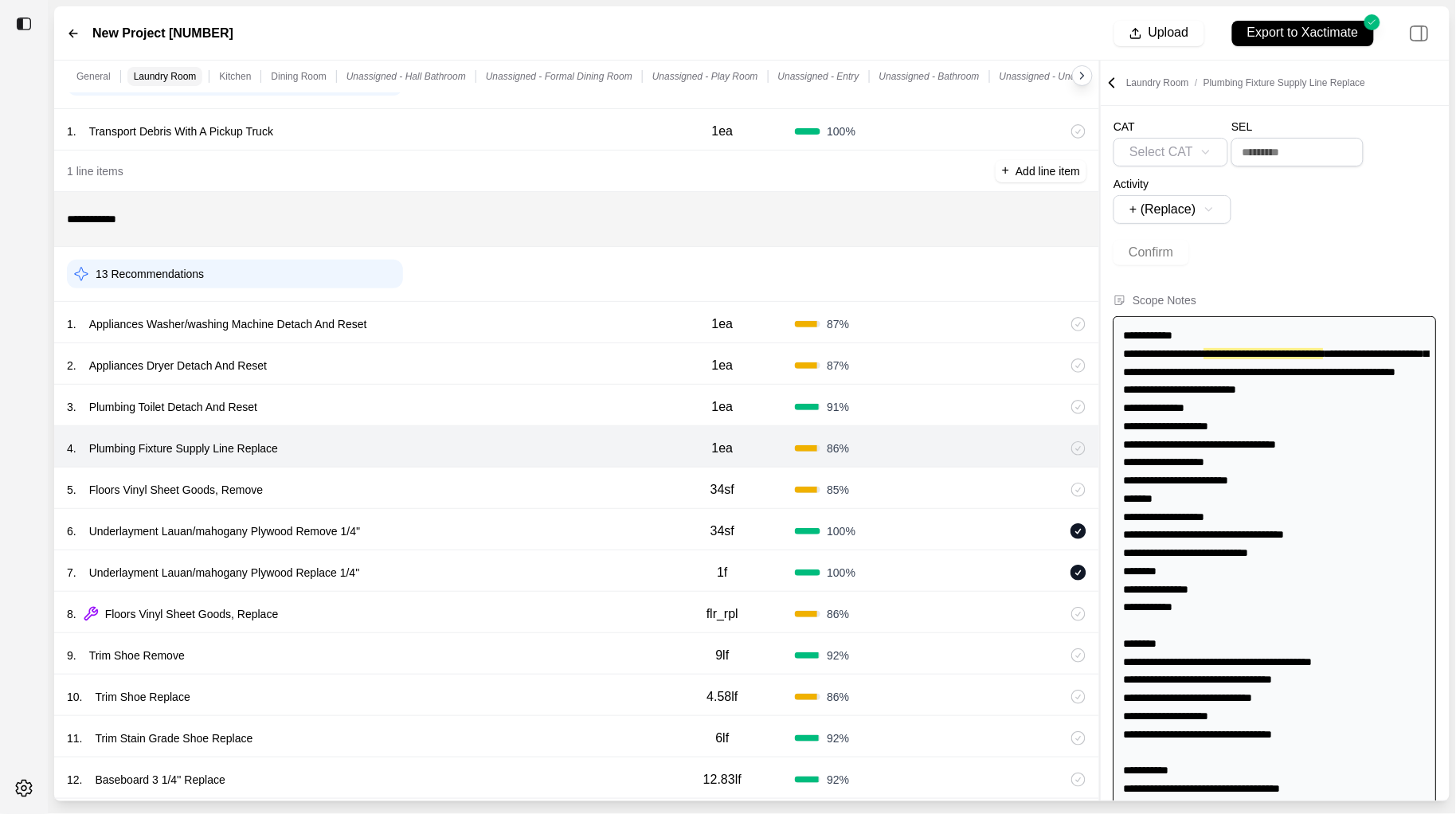 scroll, scrollTop: 0, scrollLeft: 0, axis: both 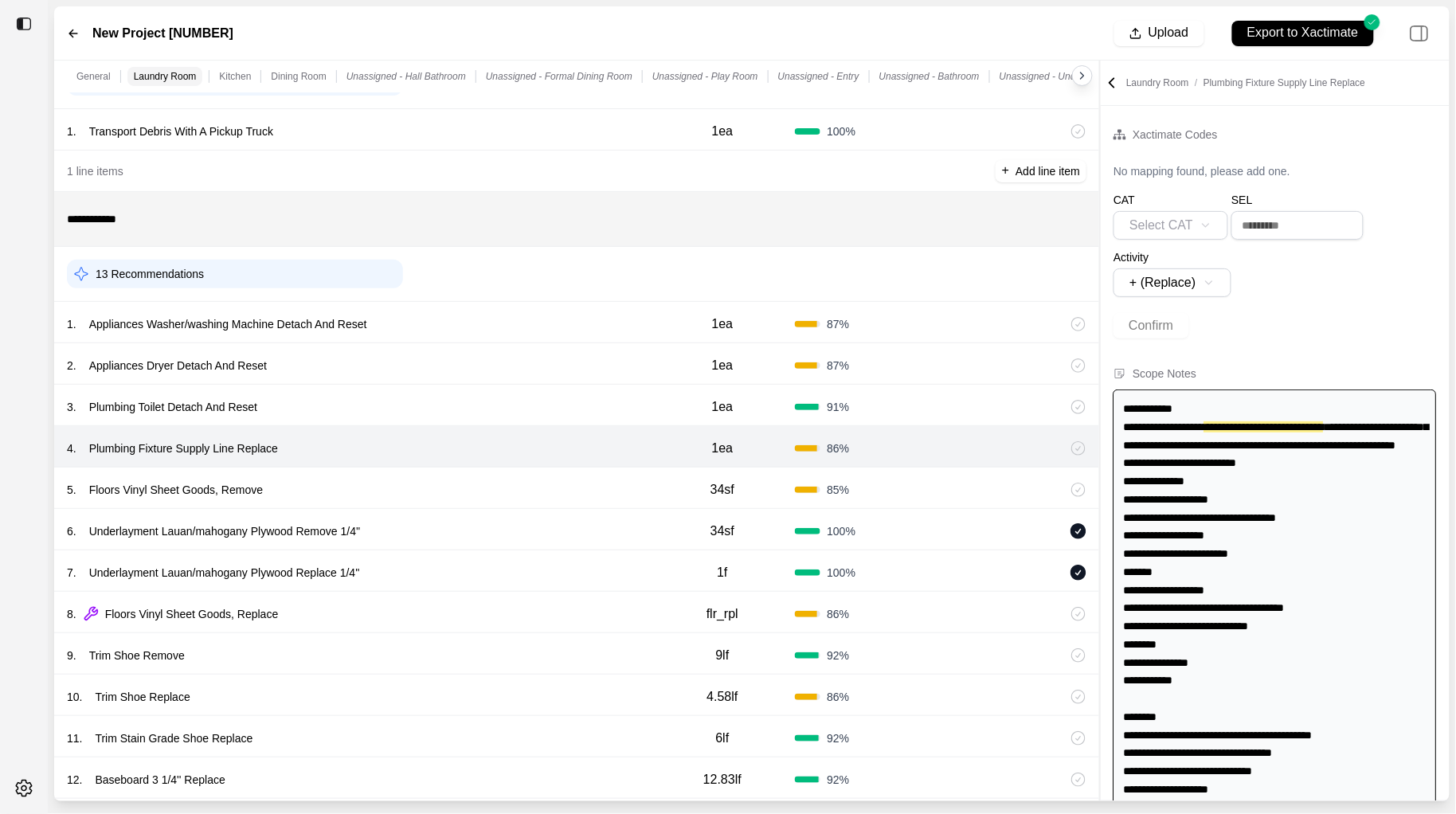 click on "5 . Floors Vinyl Sheet Goods,    Remove" at bounding box center [358, 490] 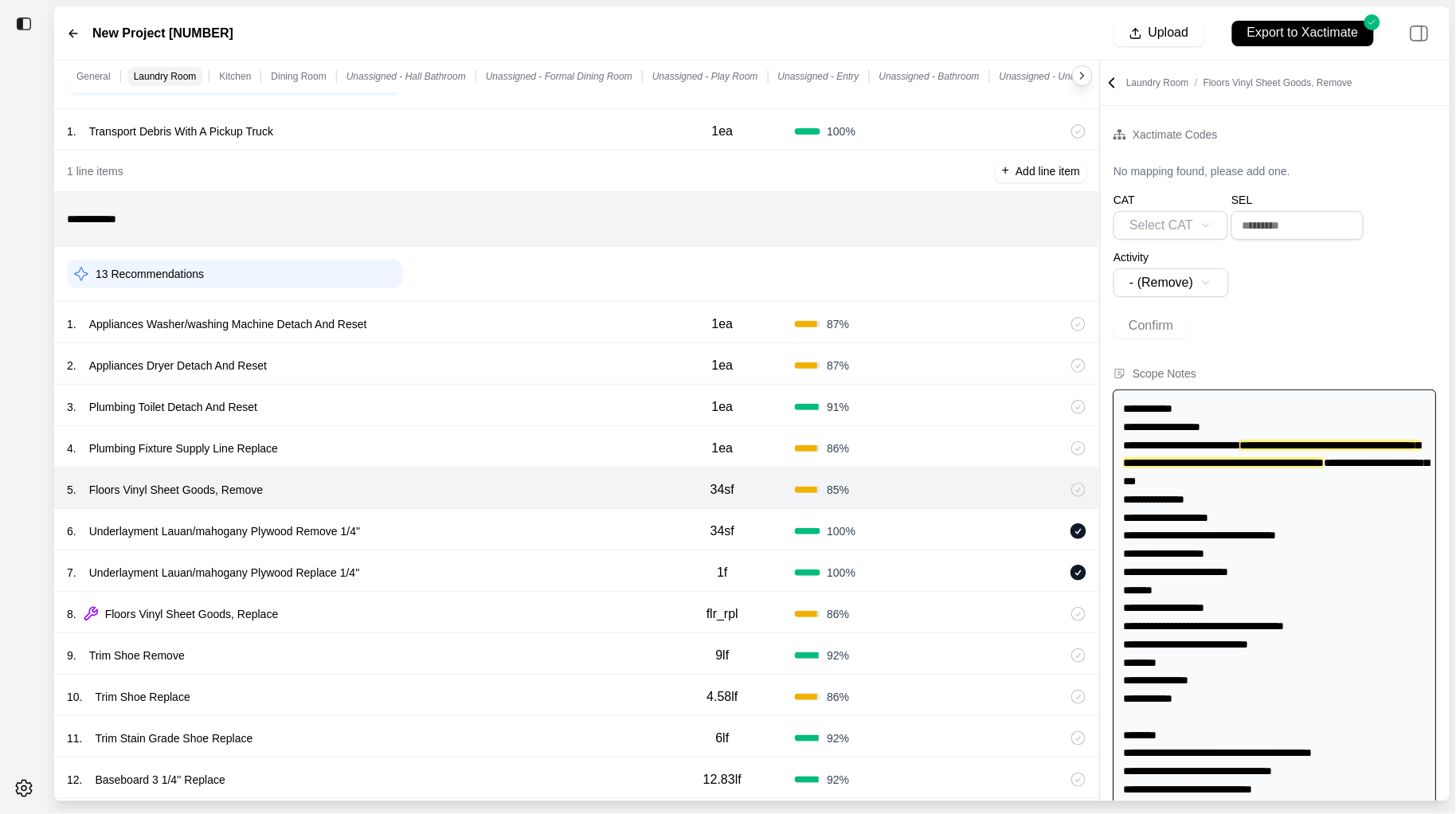 scroll, scrollTop: 18, scrollLeft: 0, axis: vertical 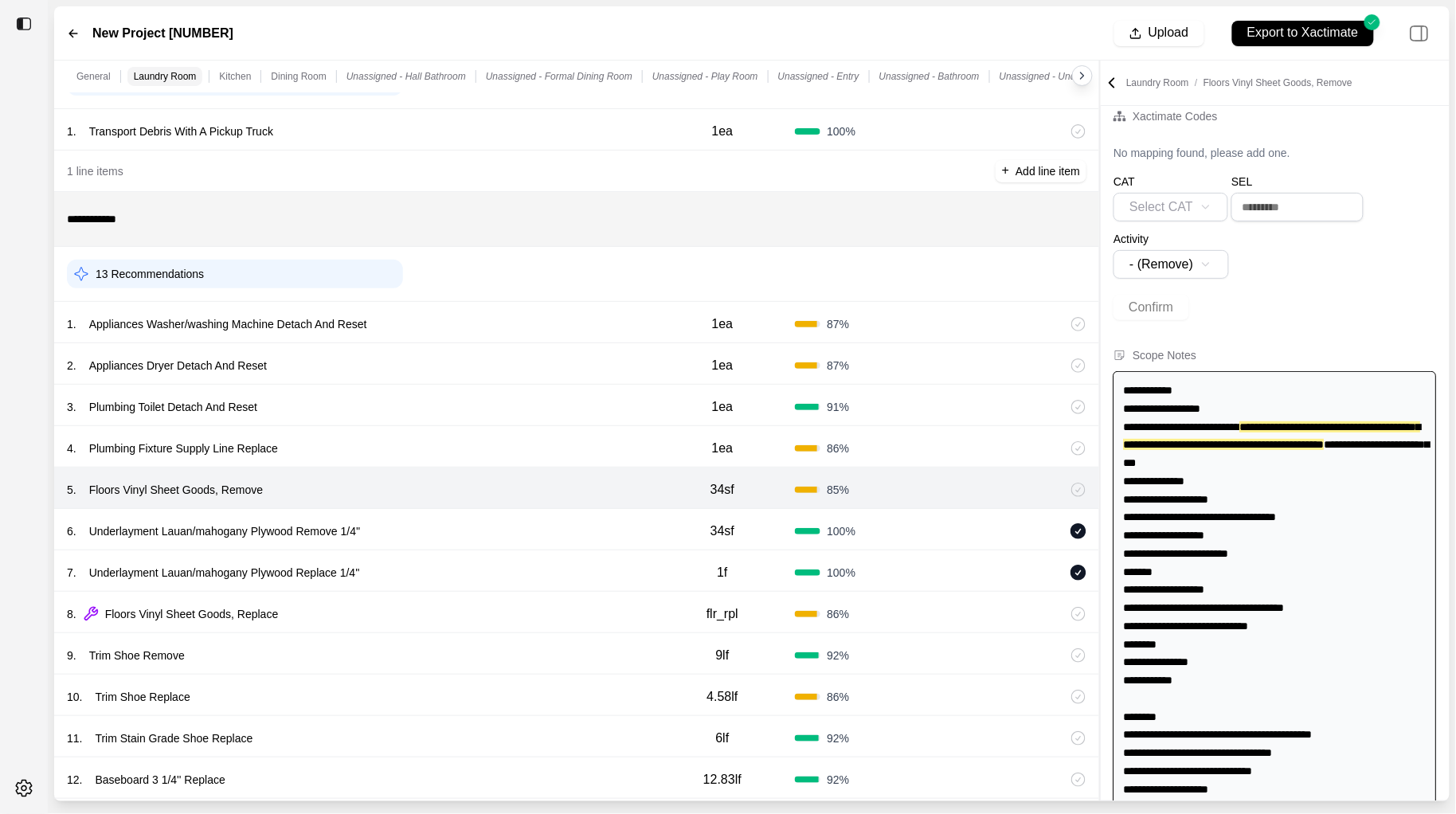 click on "6 . Underlayment Lauan/mahogany Plywood Remove 1/4''" at bounding box center [358, 531] 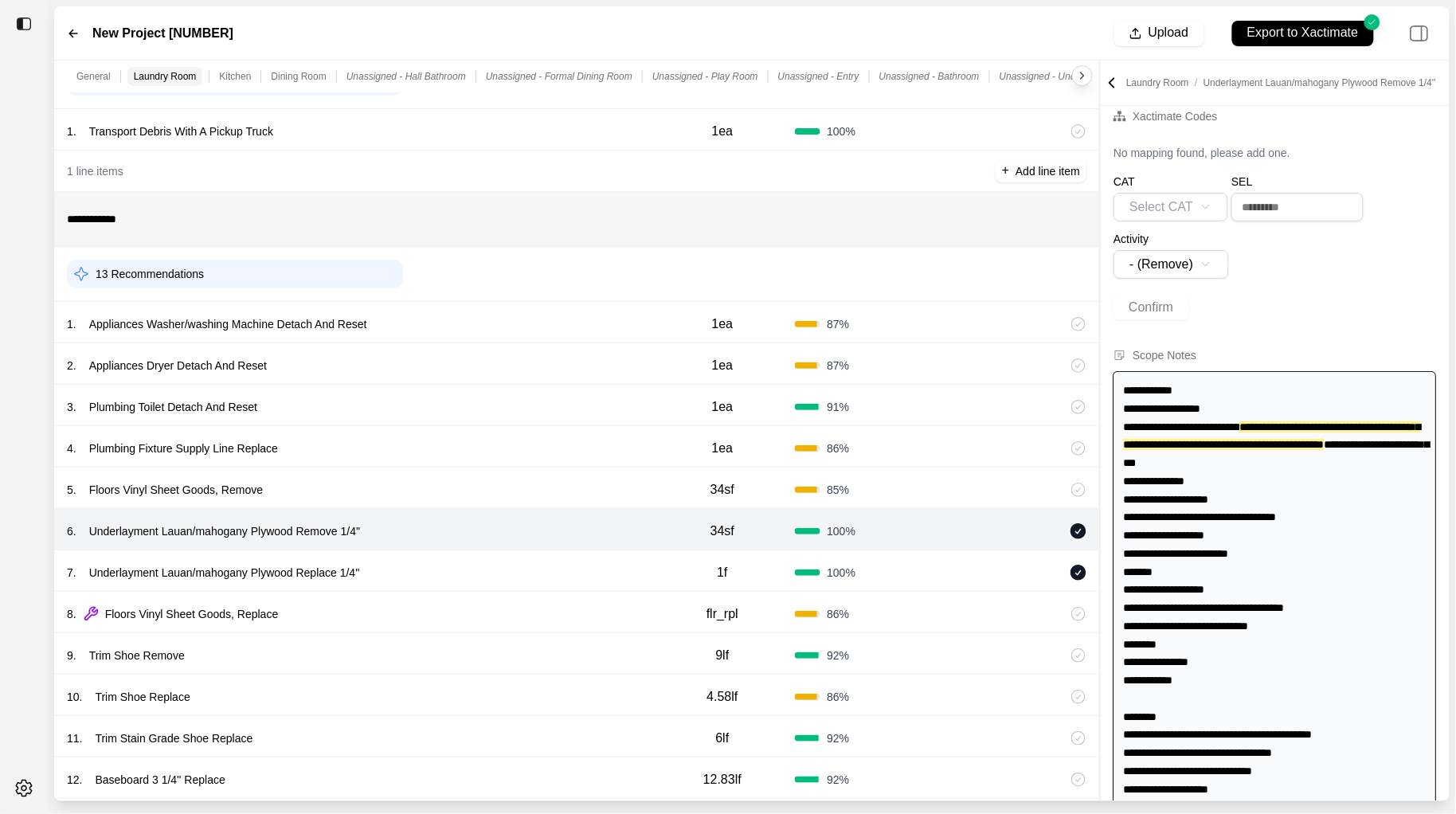 click on "7 . Underlayment Lauan/mahogany Plywood Replace 1/4''" at bounding box center (358, 573) 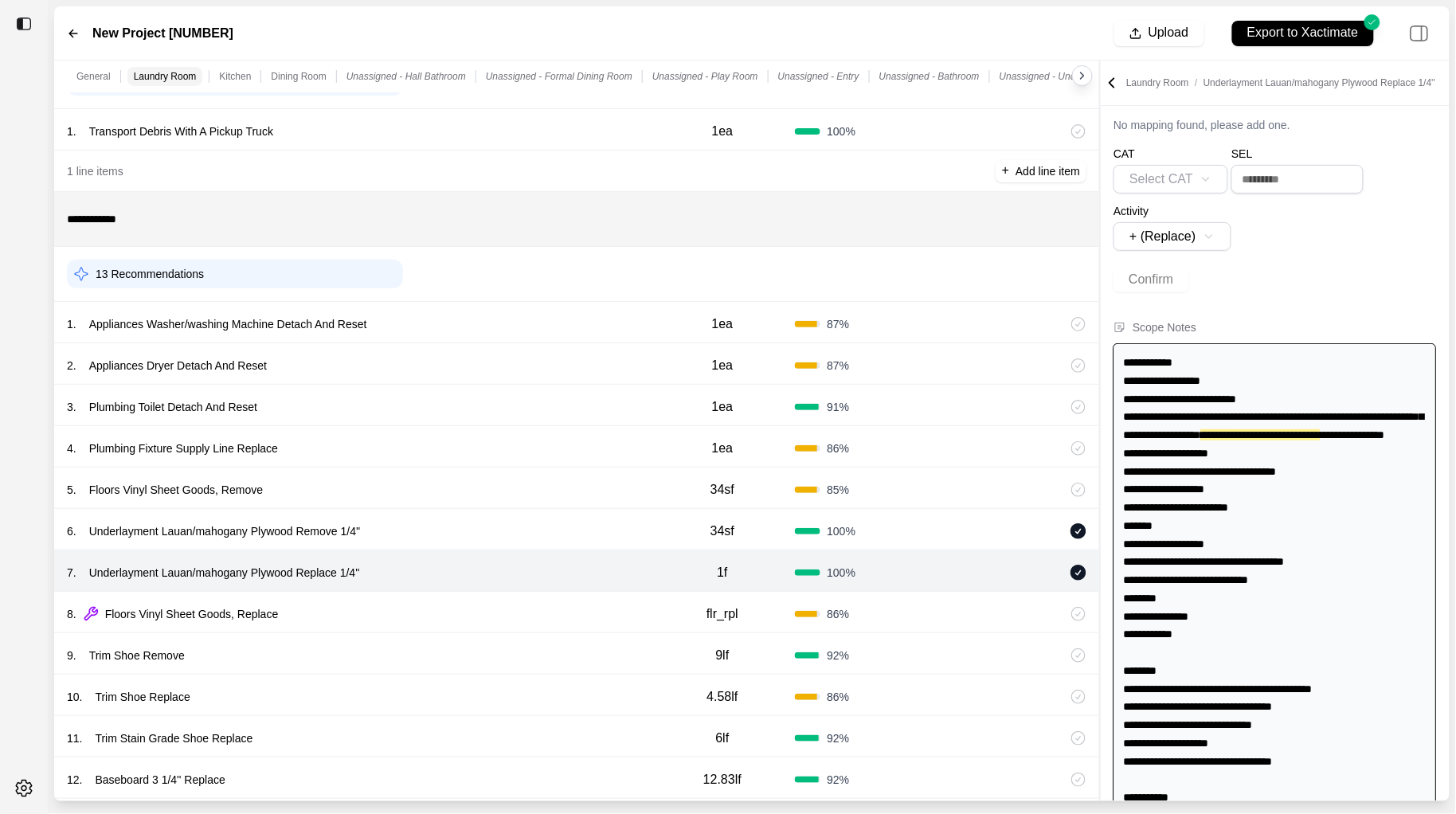 click on "6 . Underlayment Lauan/mahogany Plywood Remove 1/4'' 34sf 100 %" at bounding box center [577, 530] 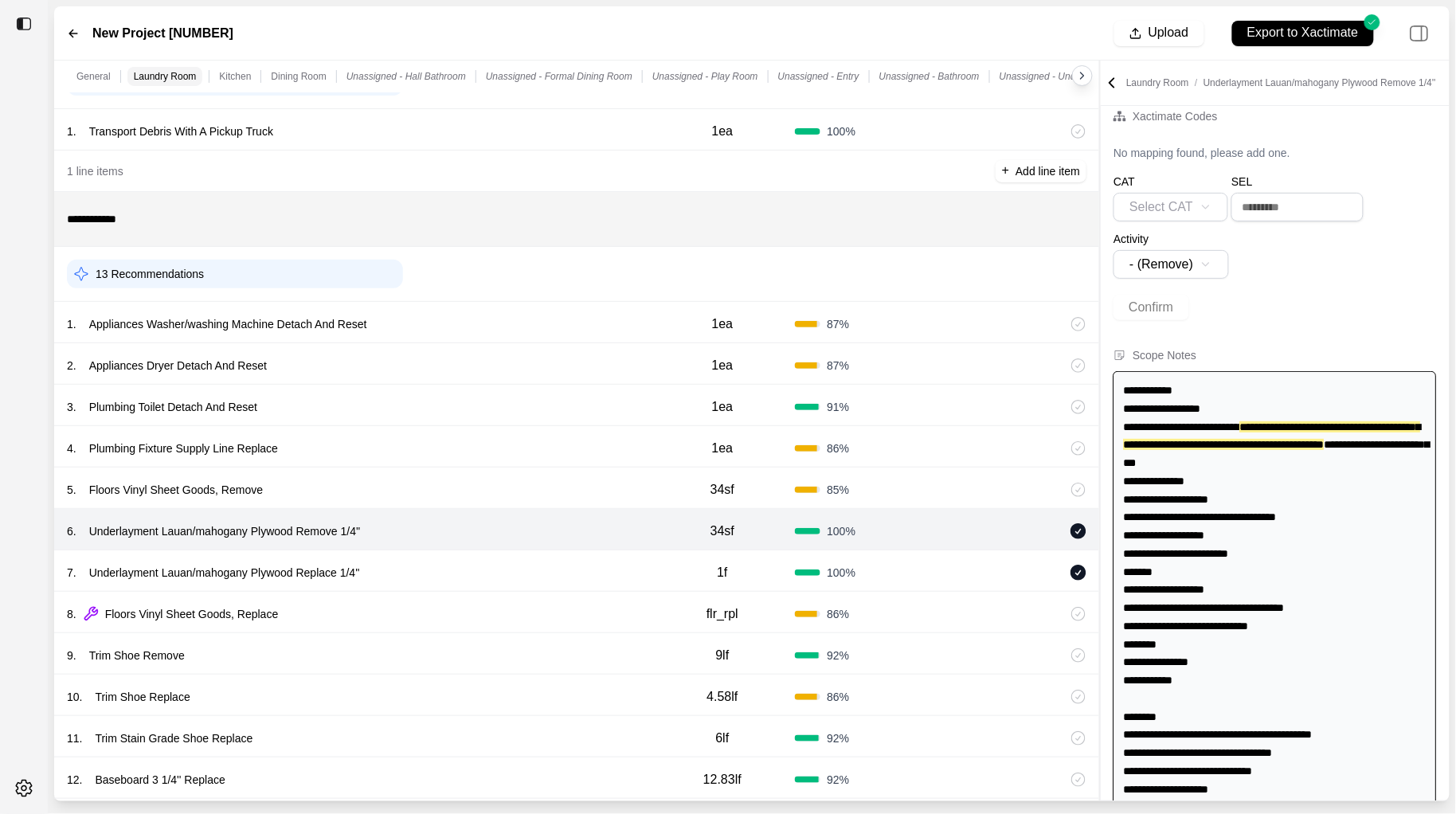 click on "7 . Underlayment Lauan/mahogany Plywood Replace 1/4'' 1f 100 %" at bounding box center [577, 571] 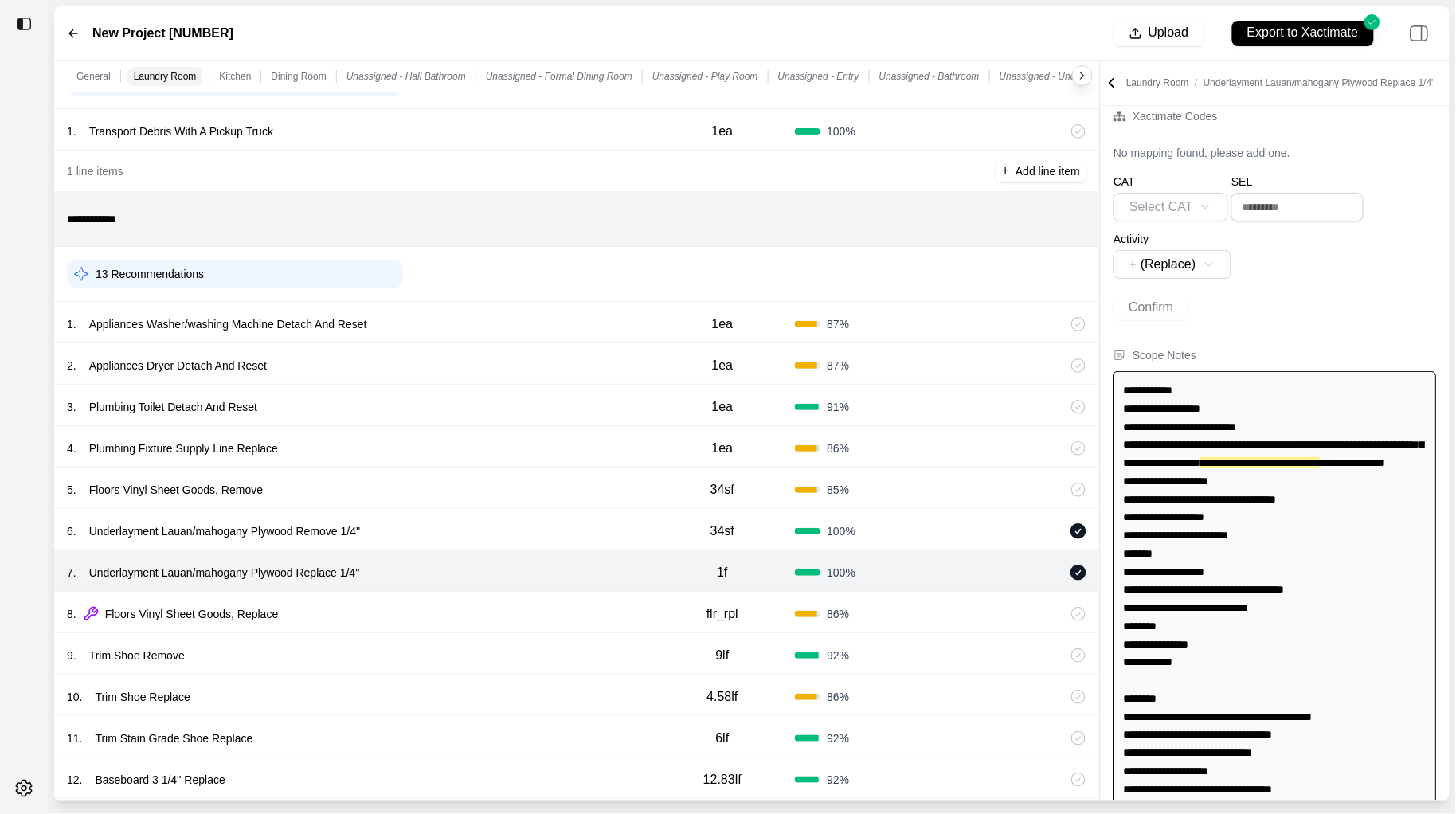 scroll, scrollTop: 46, scrollLeft: 0, axis: vertical 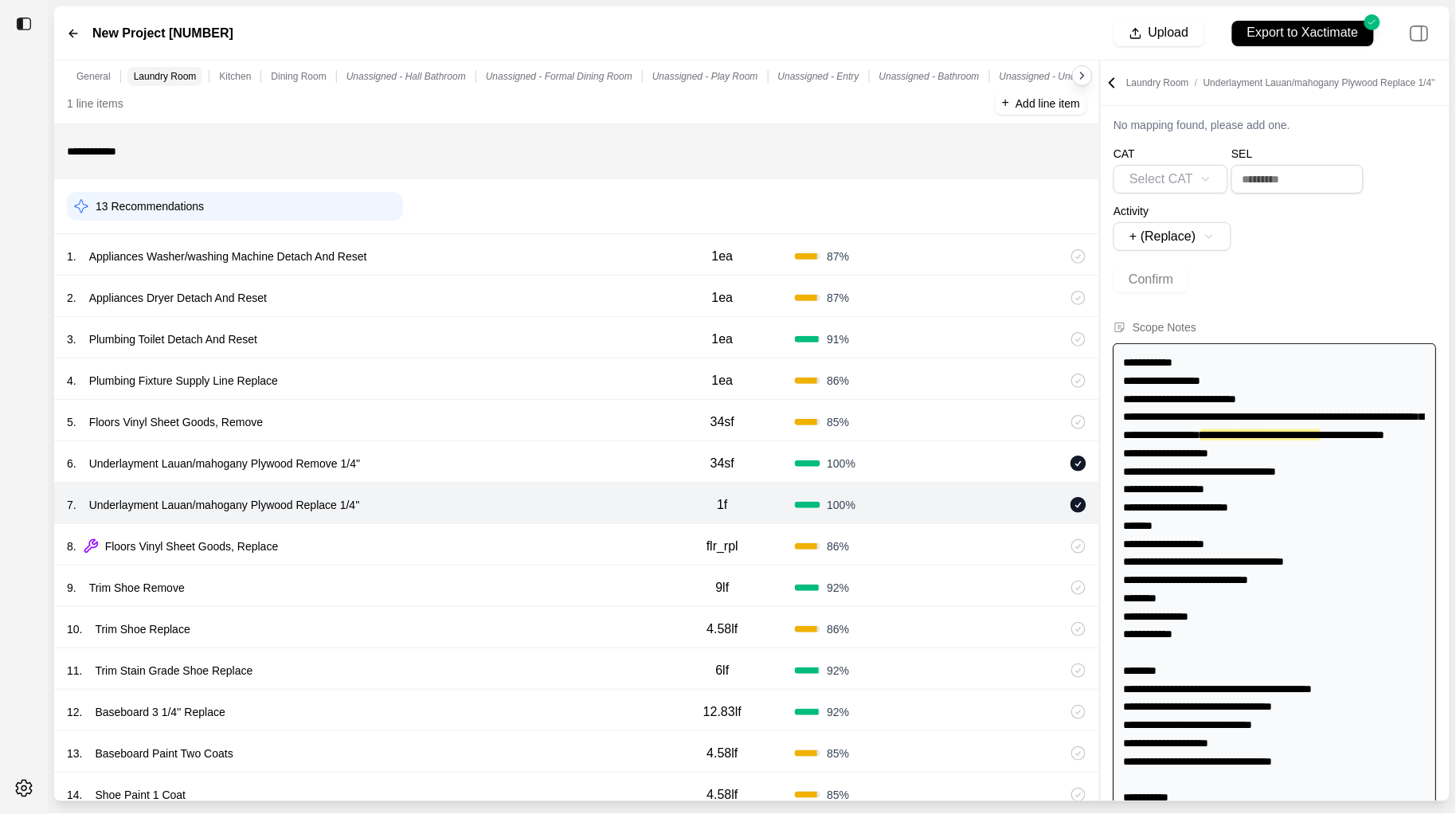click on "8 . Floors Vinyl Sheet Goods,    Replace" at bounding box center [358, 546] 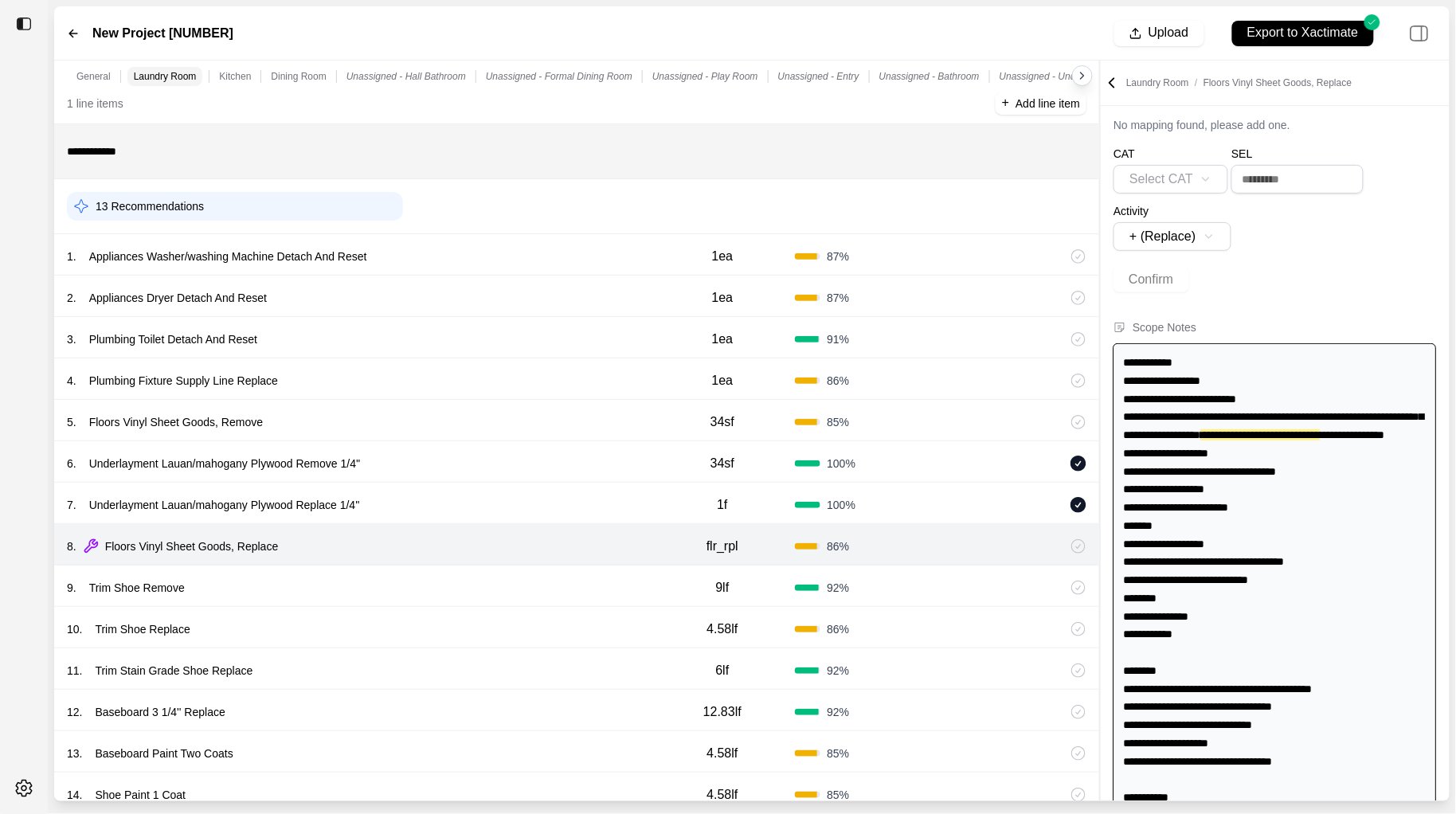 click on "9 . Trim  Shoe Remove" at bounding box center [358, 588] 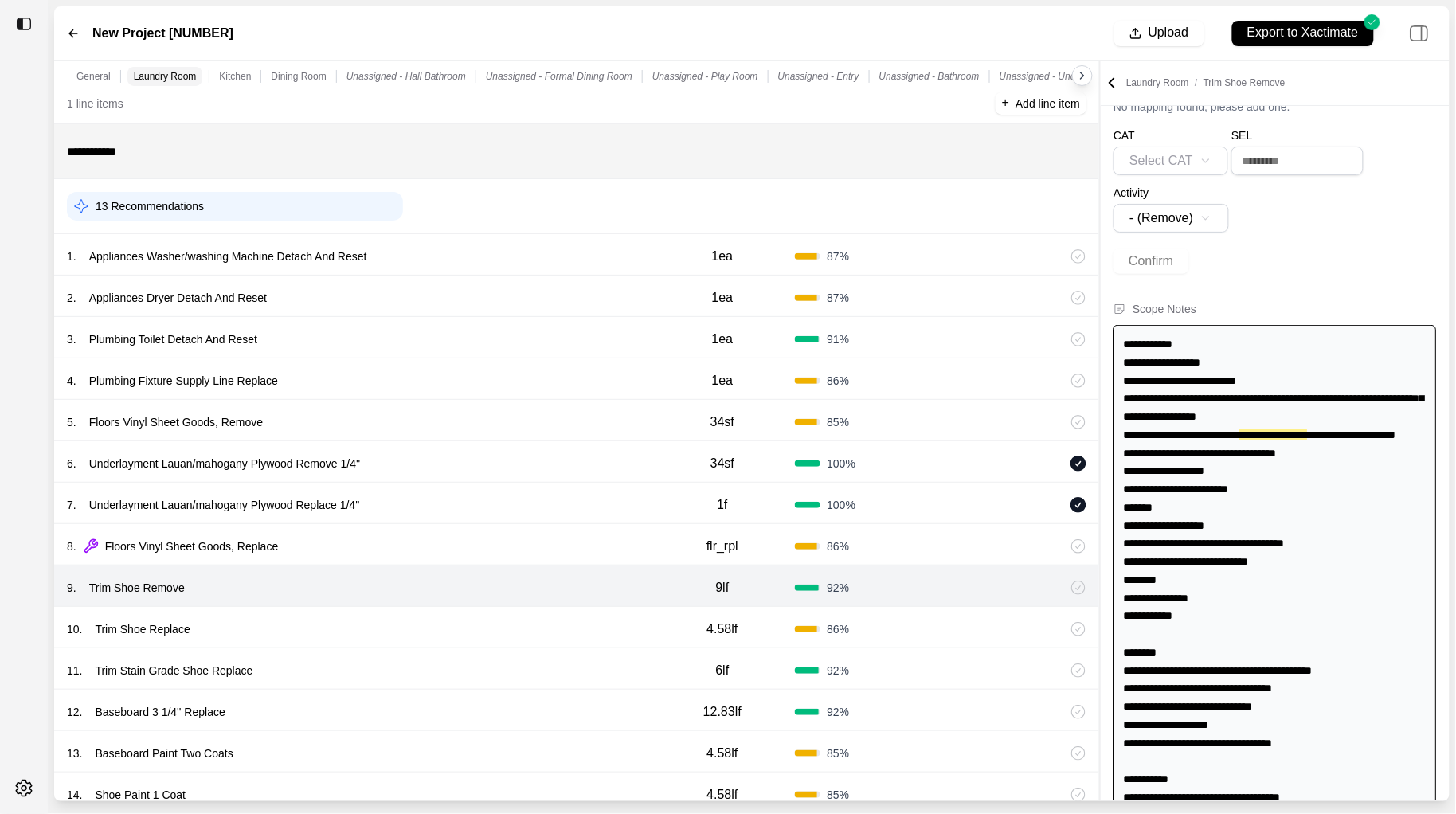 click on "10 . Trim  Shoe Replace" at bounding box center [358, 629] 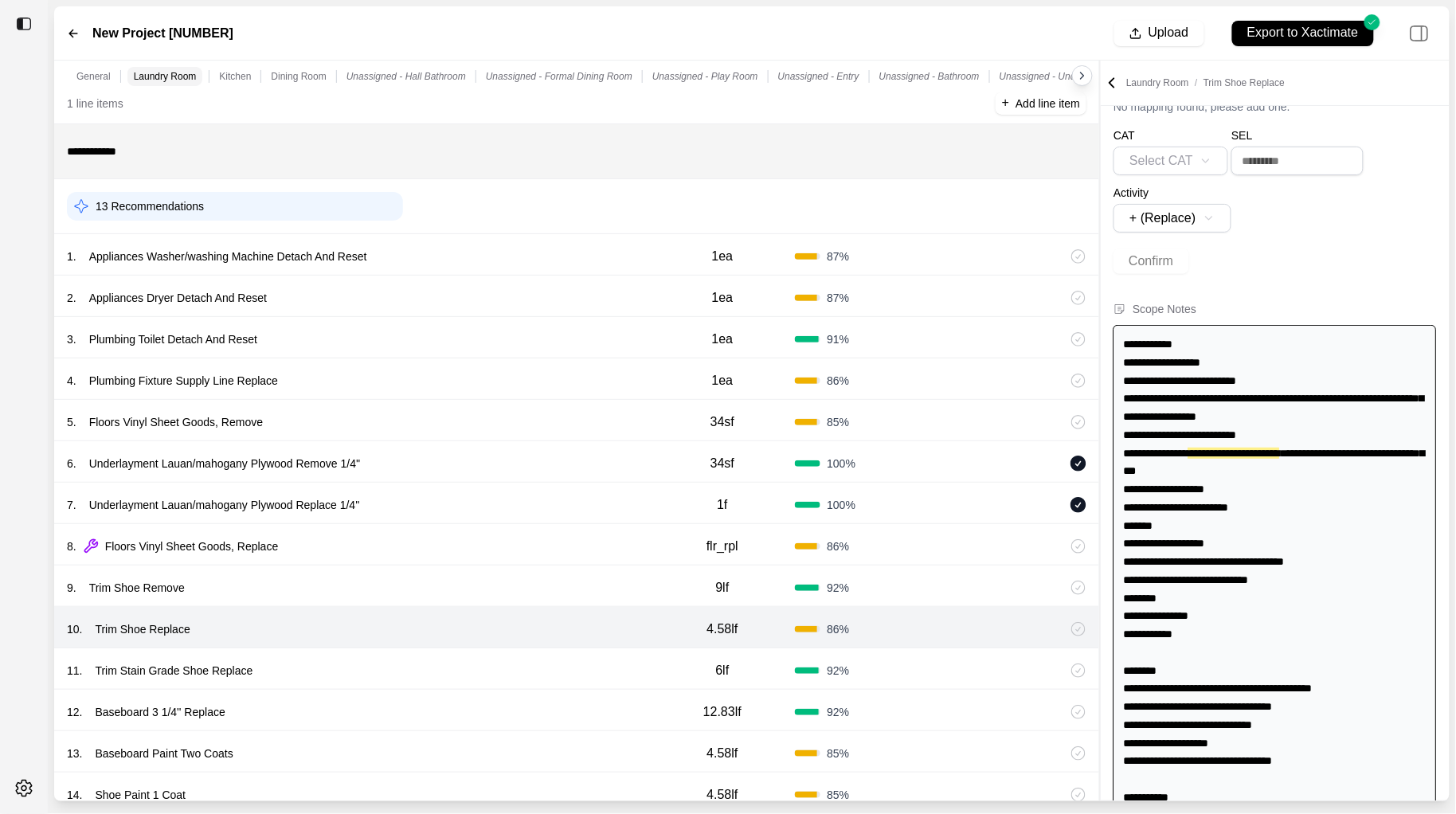 scroll, scrollTop: 82, scrollLeft: 0, axis: vertical 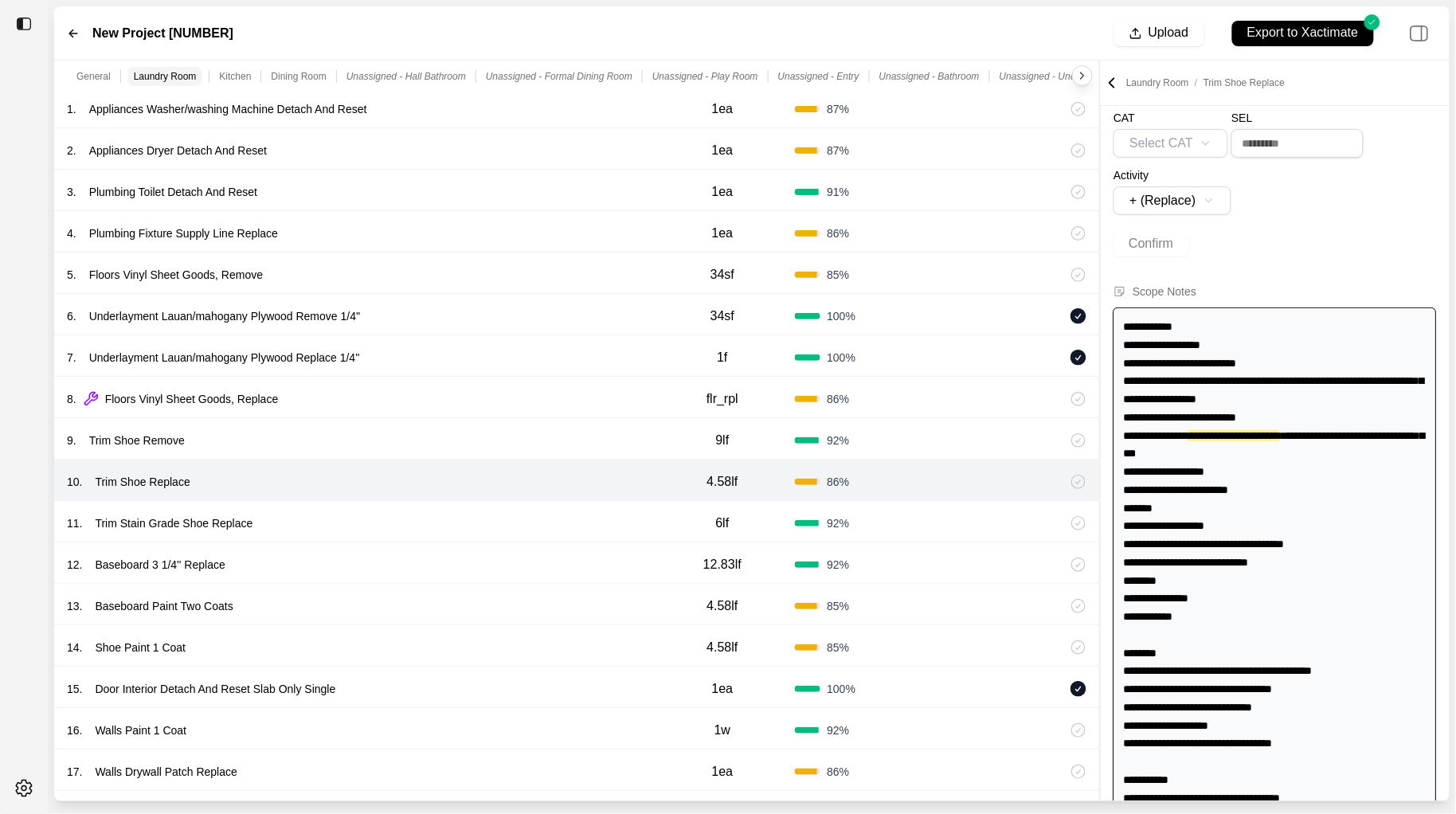 click on "11 . Trim Stain Grade Shoe Replace" at bounding box center (358, 523) 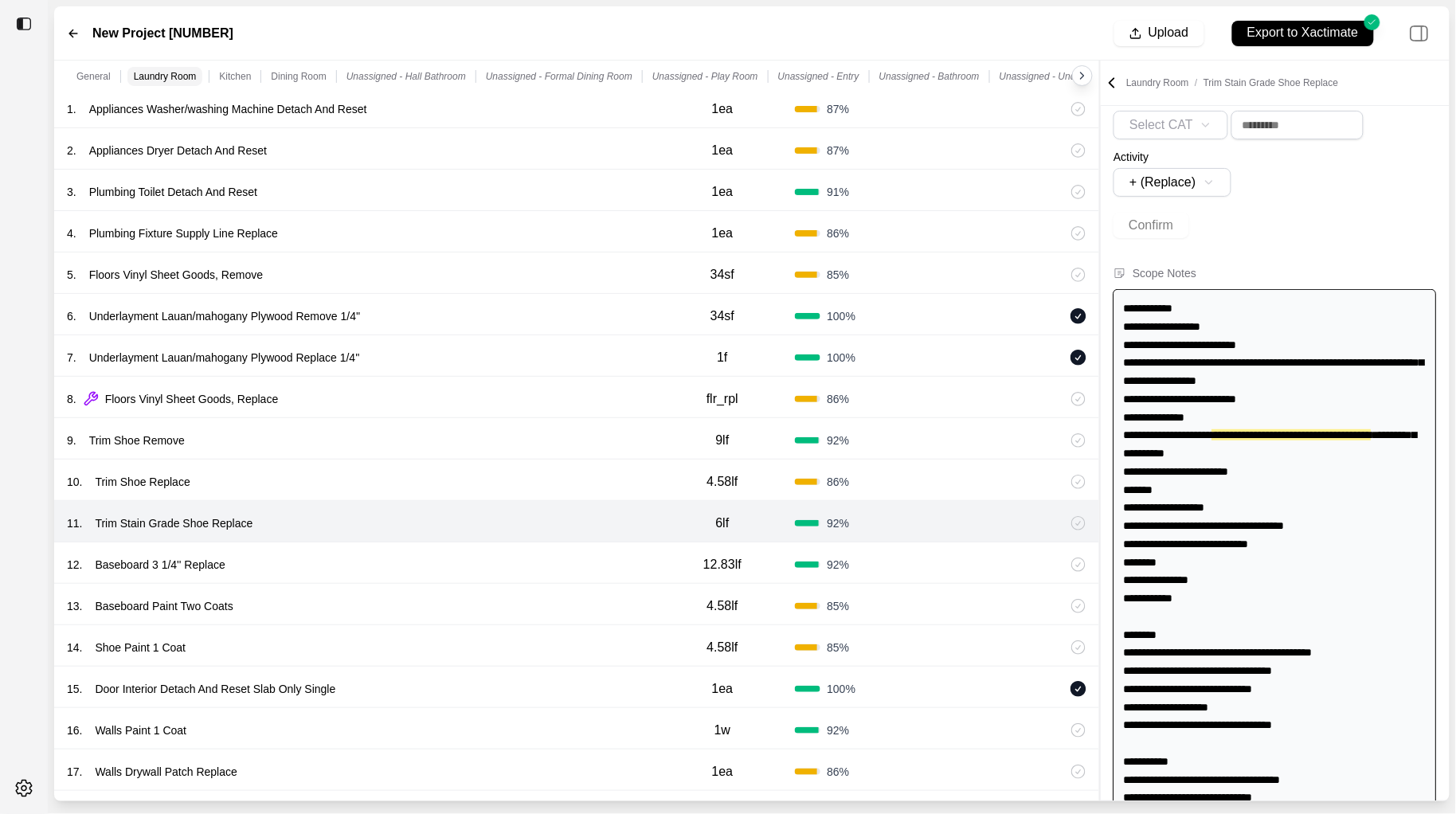 click on "12 . Baseboard  3 1/4'' Replace" at bounding box center [358, 565] 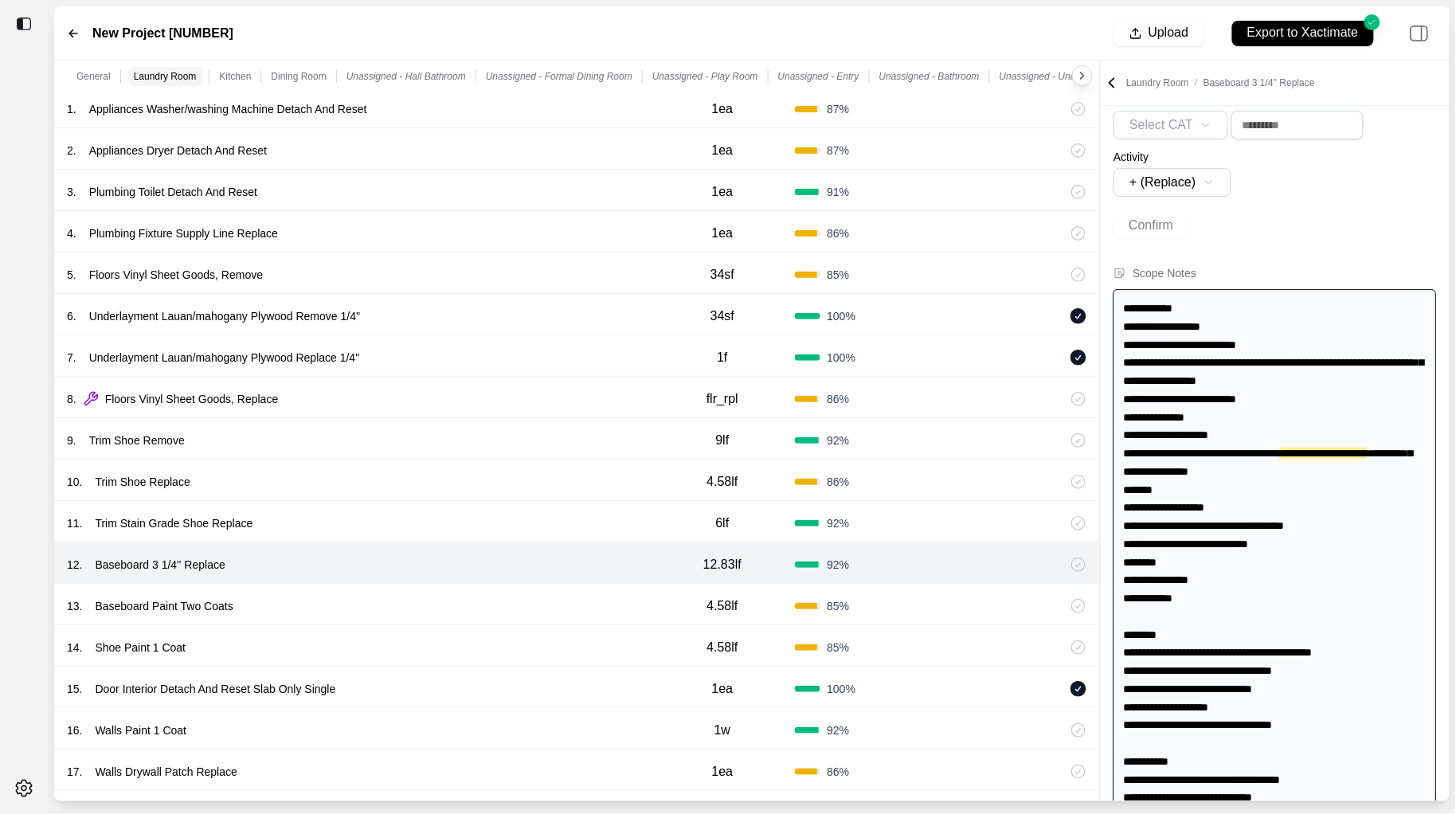 scroll, scrollTop: 118, scrollLeft: 0, axis: vertical 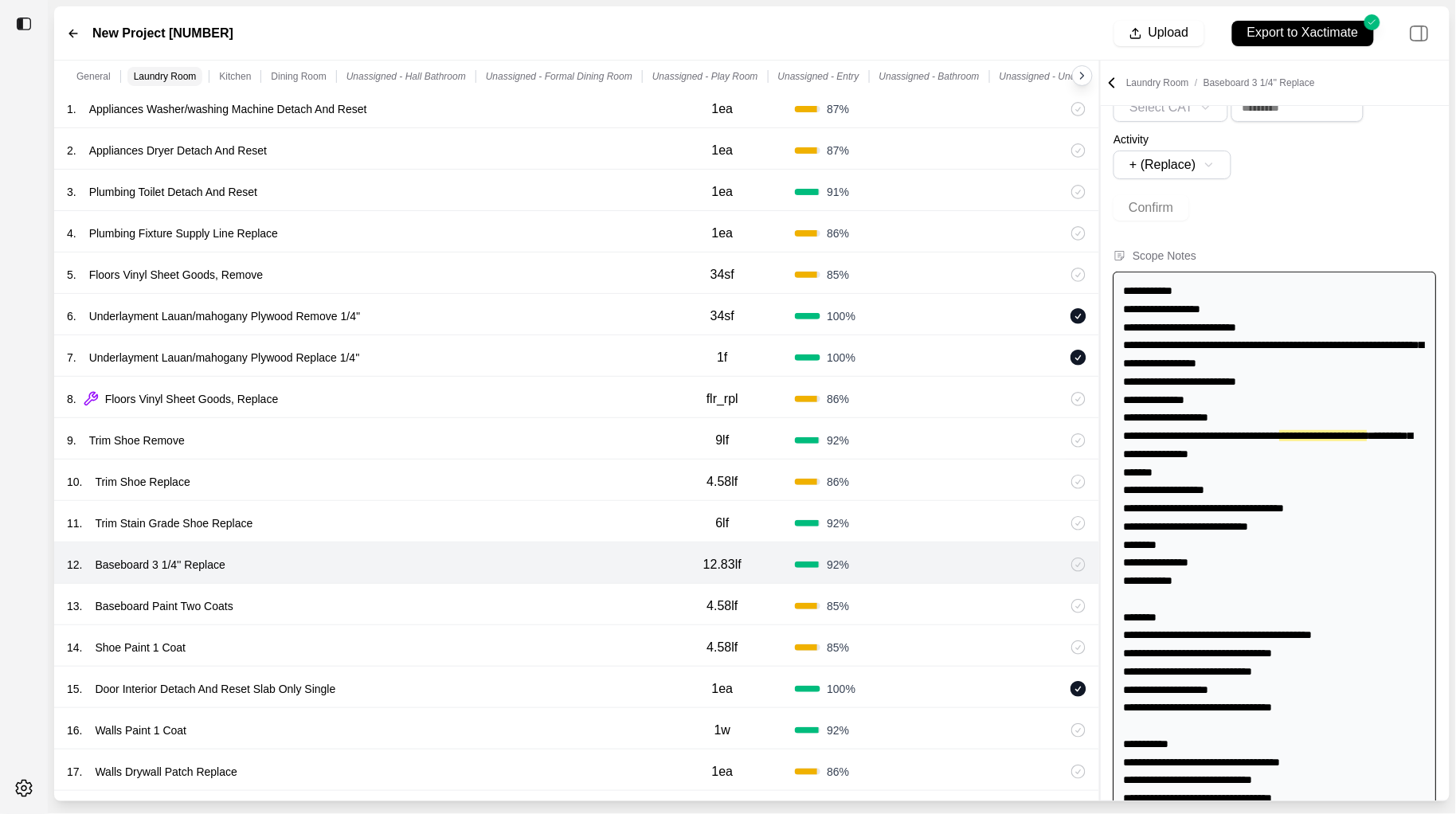 click on "13 . Baseboard  Paint Two Coats" at bounding box center (358, 606) 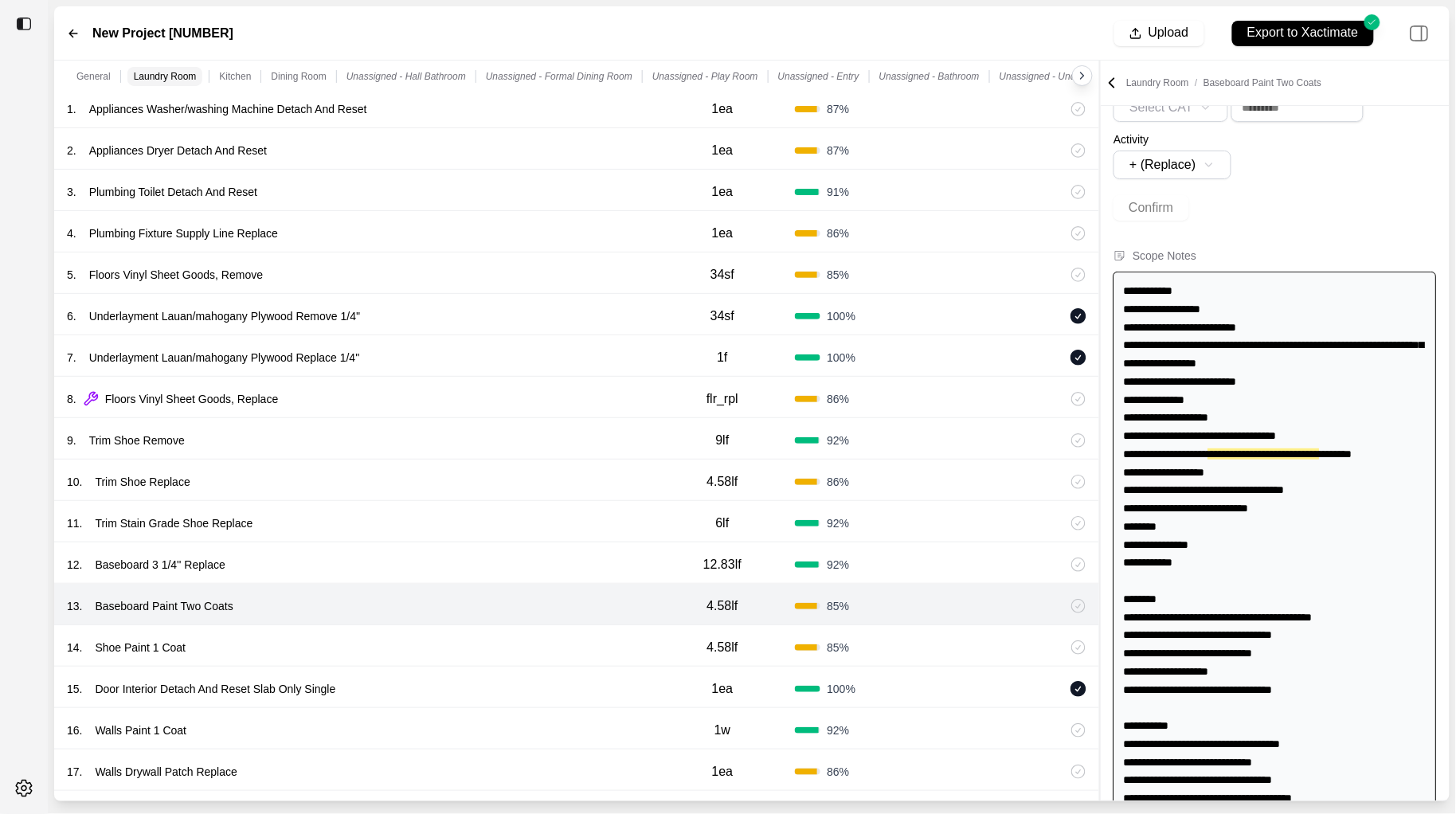 scroll, scrollTop: 137, scrollLeft: 0, axis: vertical 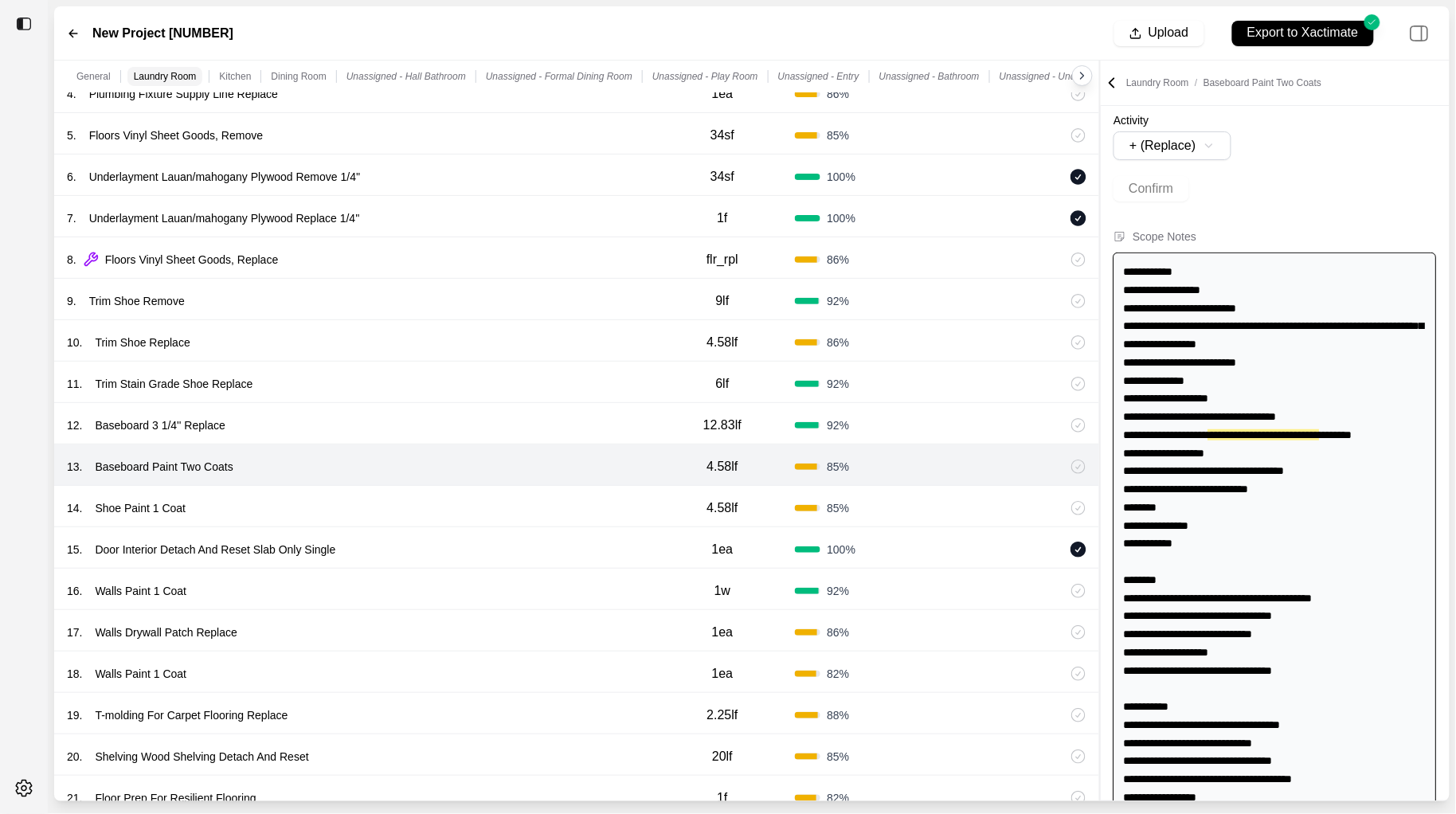 click on "14 . Shoe Paint 1 Coat" at bounding box center [358, 508] 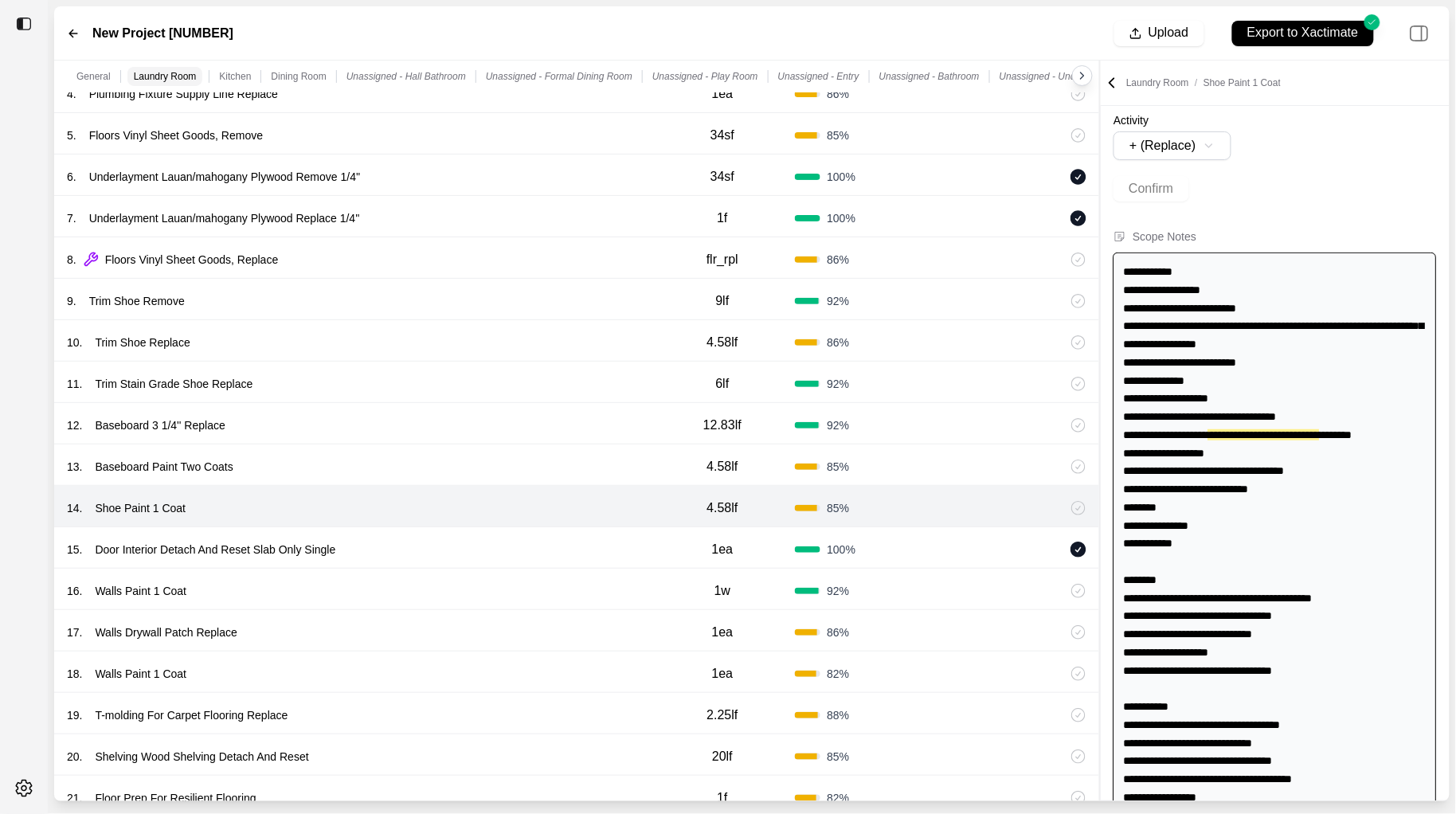 click on "15 . Door Interior  Detach And Reset Slab Only Single" at bounding box center (358, 550) 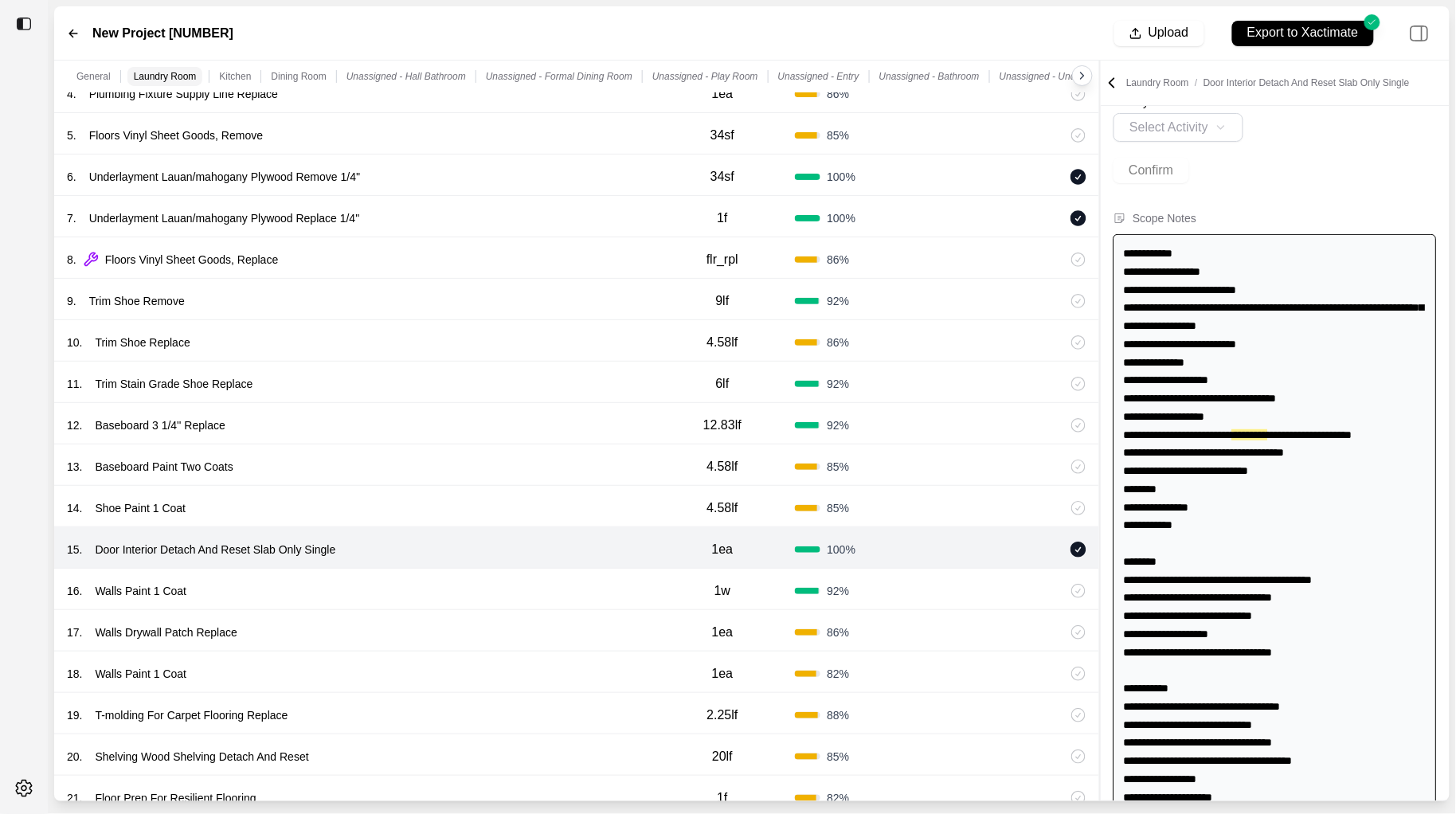 click on "16 . Walls Paint 1 Coat 1w 92 %" at bounding box center (577, 589) 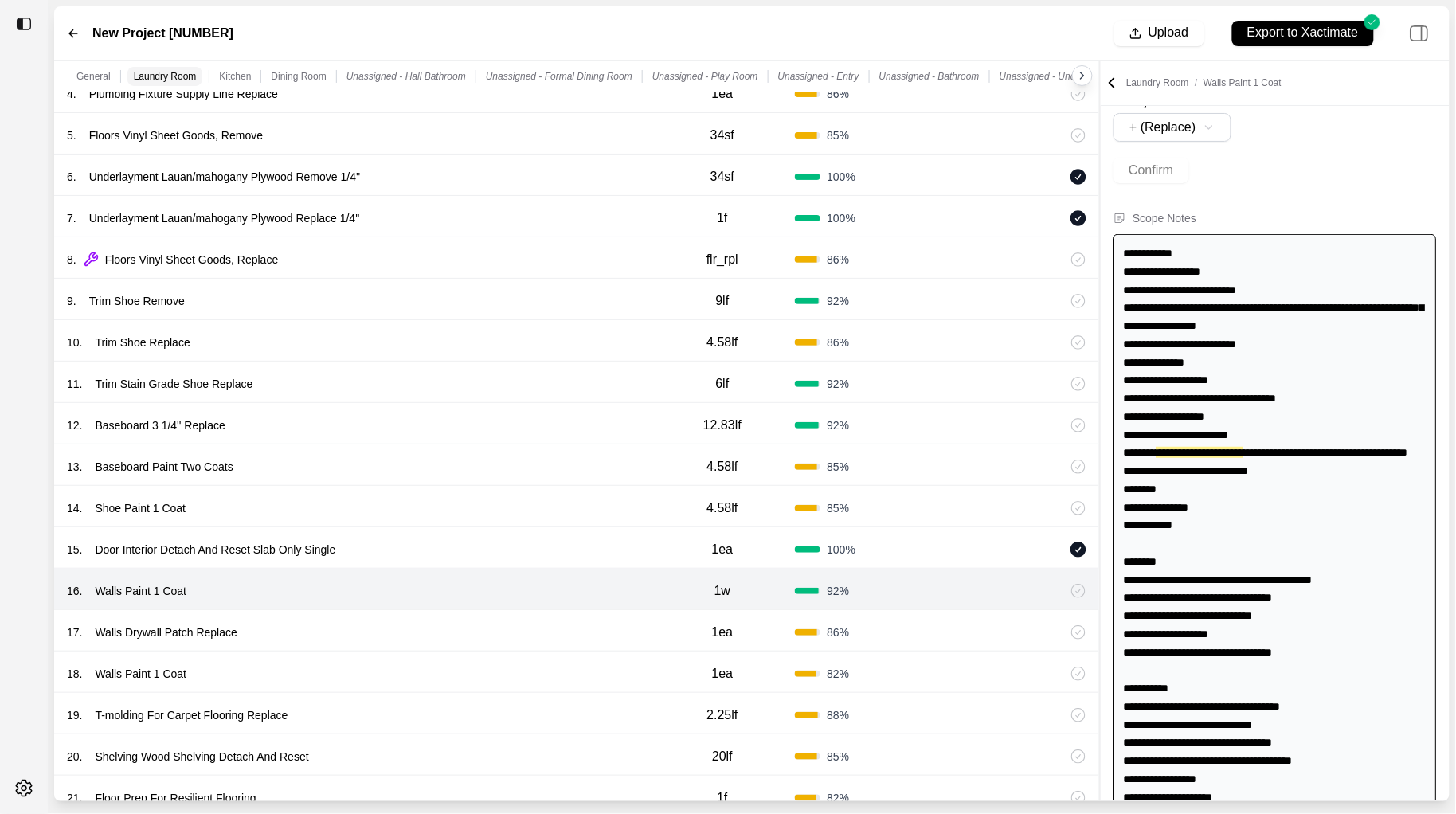 scroll, scrollTop: 173, scrollLeft: 0, axis: vertical 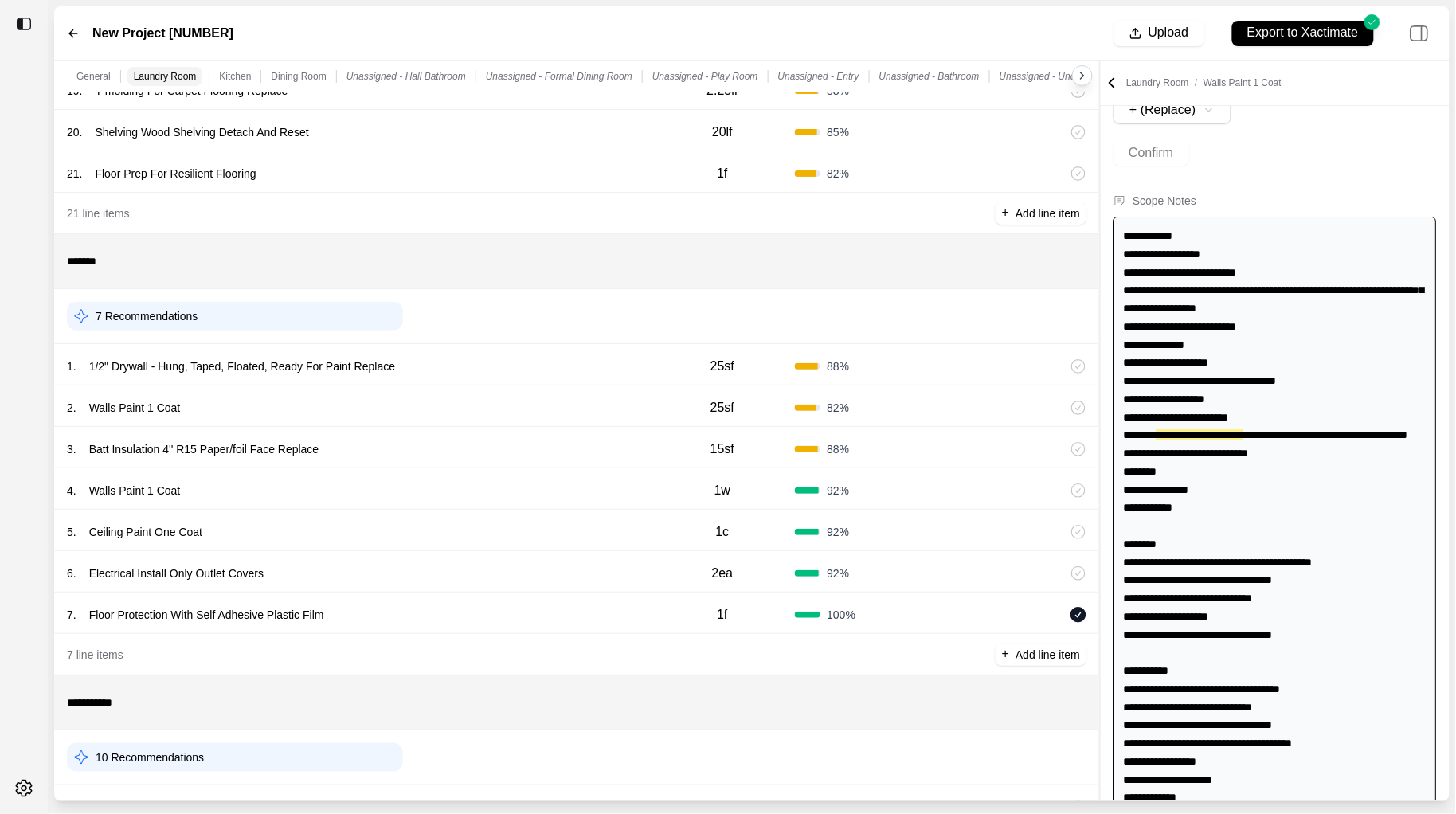 click on "1 . 1/2"  Drywall - Hung, Taped, Floated, Ready For Paint Replace" at bounding box center [358, 366] 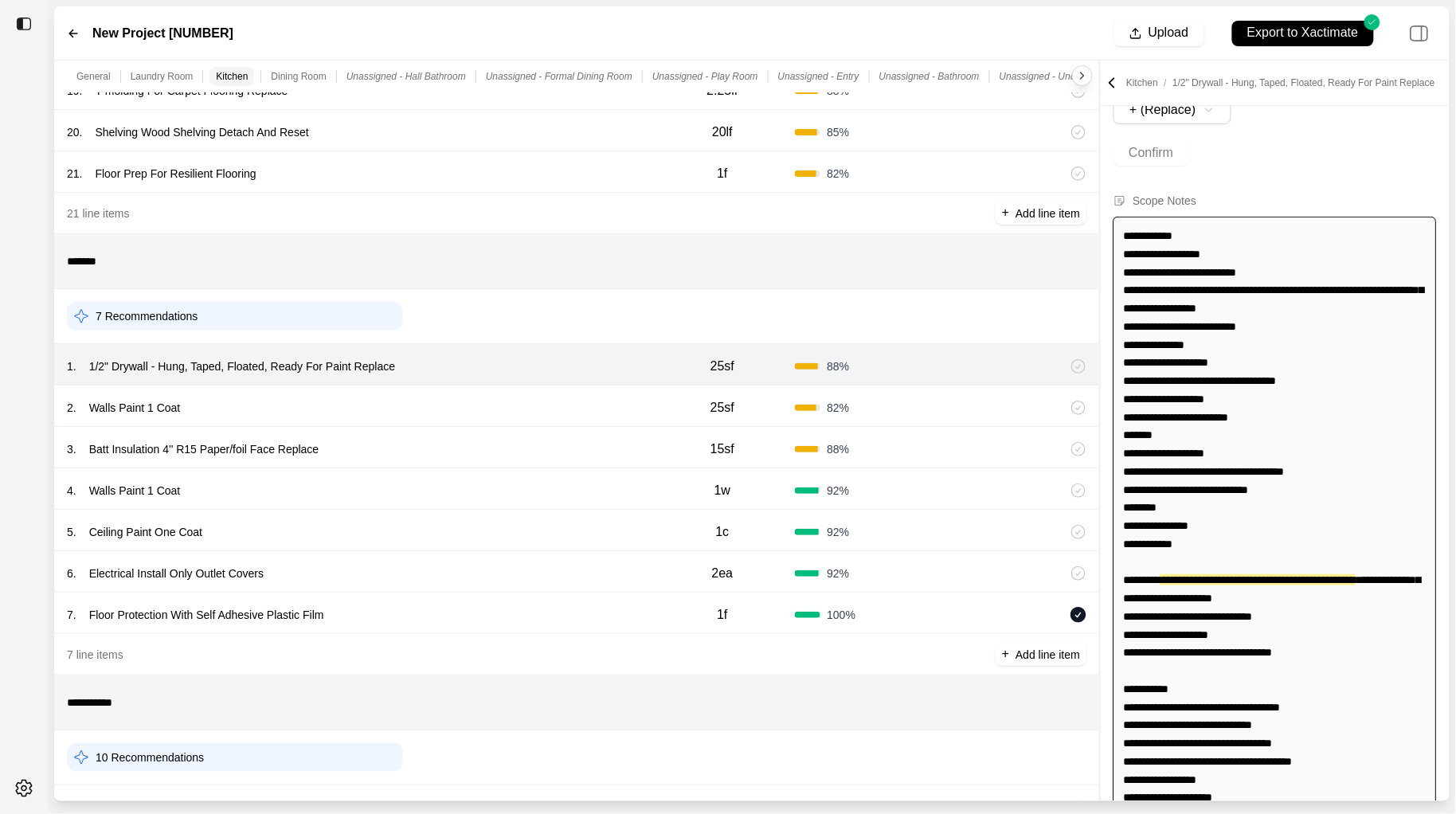 scroll, scrollTop: 291, scrollLeft: 0, axis: vertical 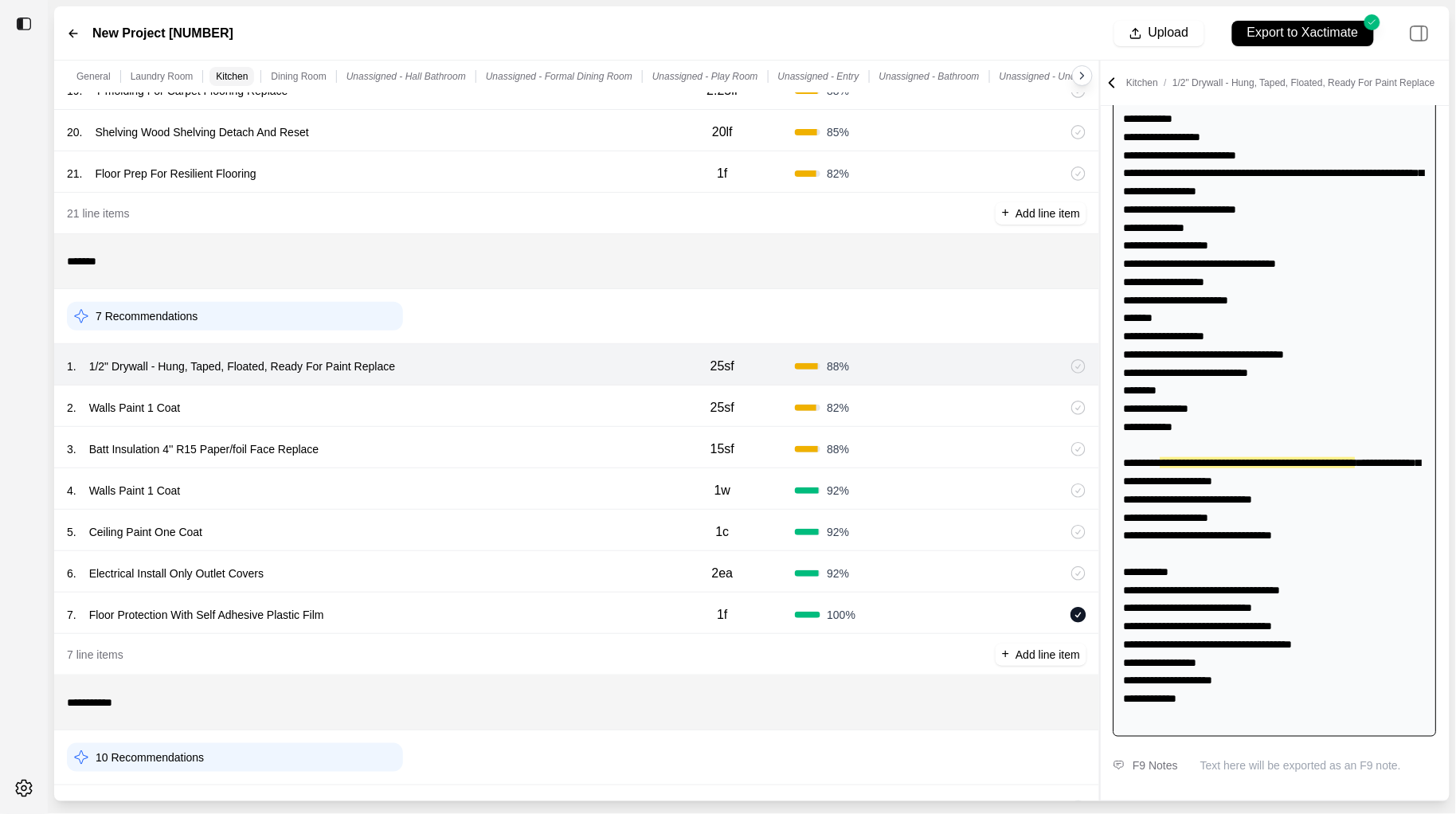click on "3 . Batt Insulation 4'' R15 Paper/foil Face Replace 15sf 88 %" at bounding box center [577, 448] 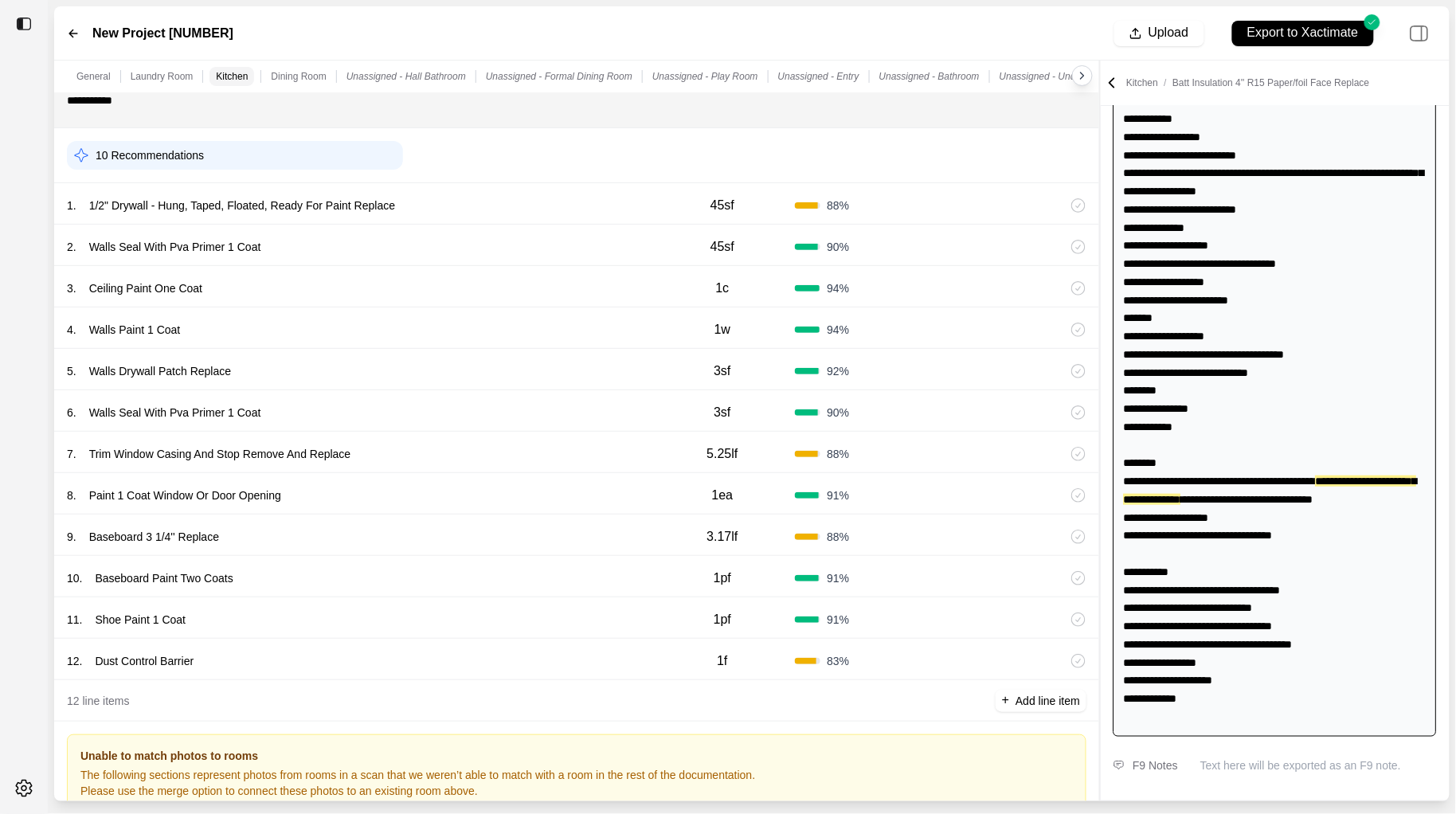 scroll, scrollTop: 1700, scrollLeft: 0, axis: vertical 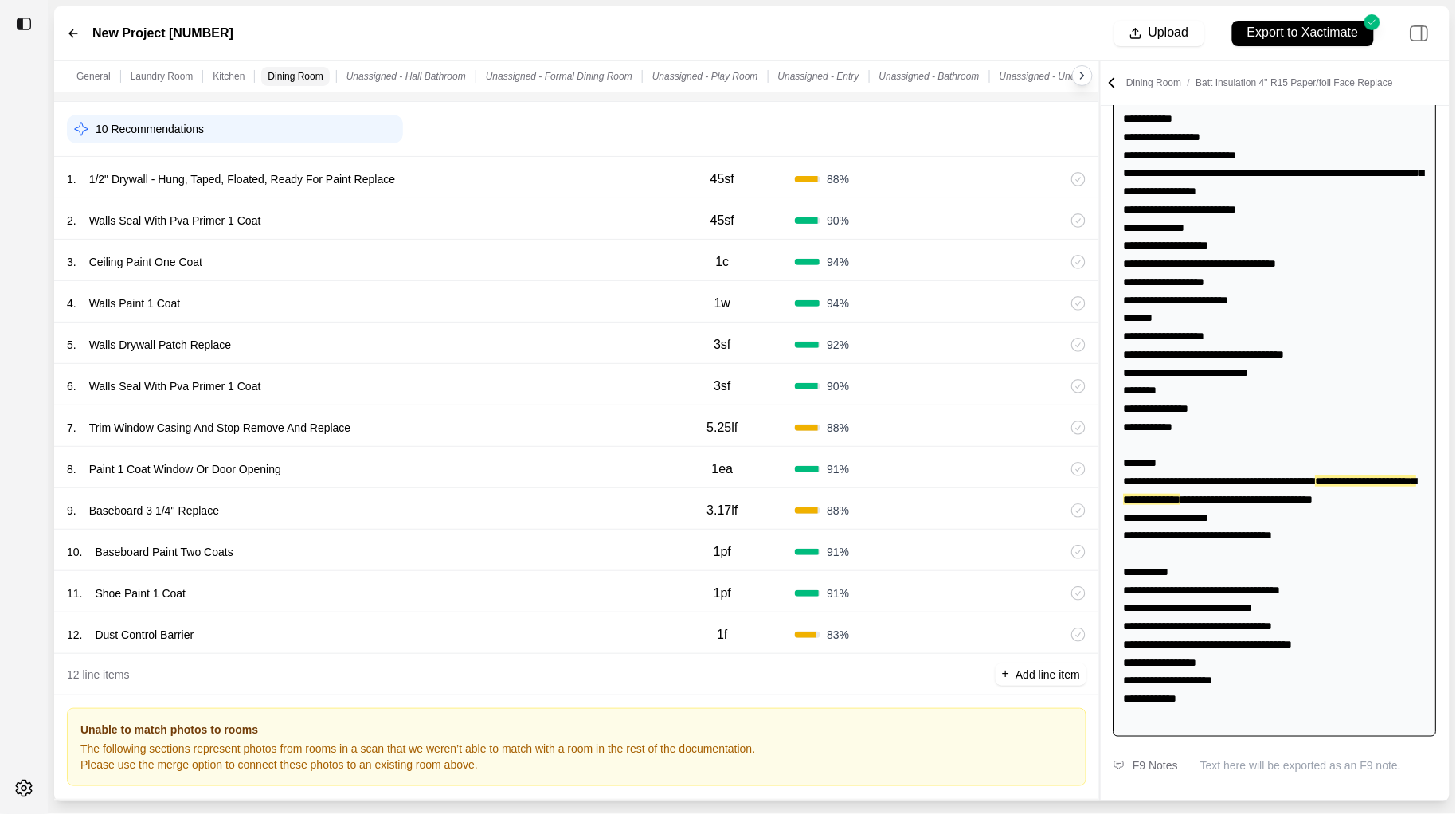 click on "1 . 1/2"  Drywall - Hung, Taped, Floated, Ready For Paint Replace" at bounding box center [358, 179] 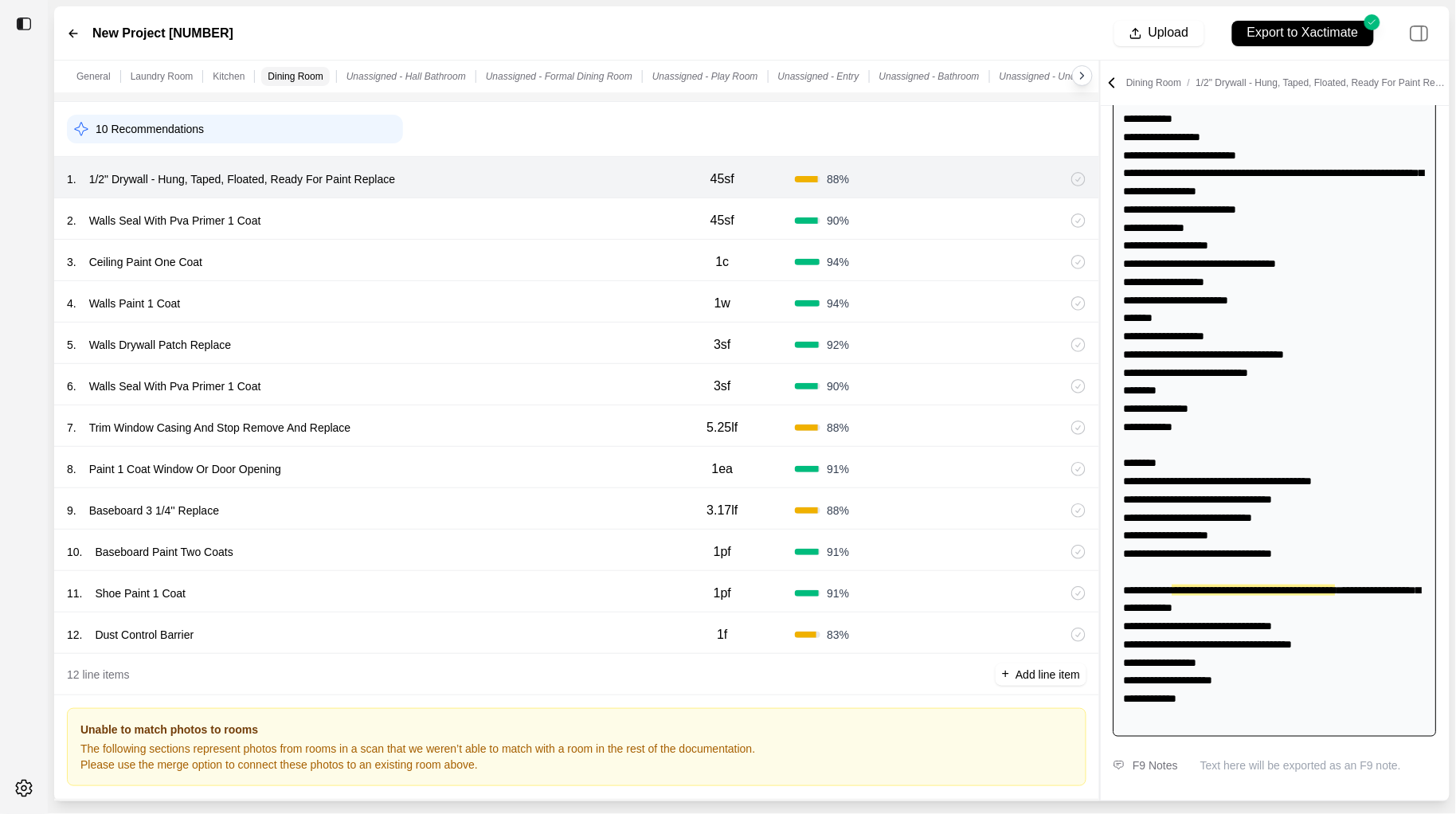 click on "3 . Ceiling Paint One Coat 1c 94 %" at bounding box center (577, 260) 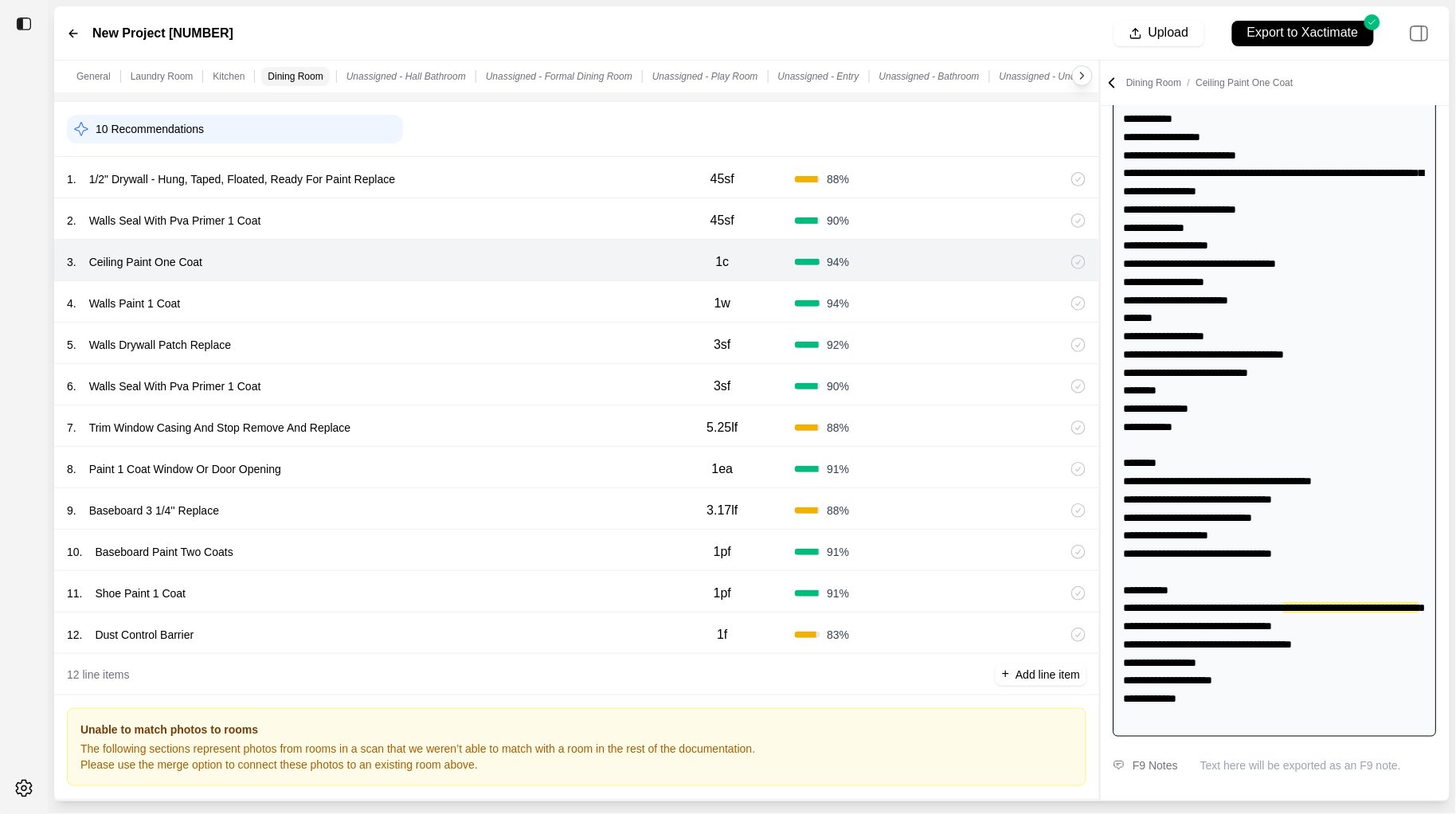 click on "7 . Trim Window Casing And Stop  Remove And Replace" at bounding box center [358, 428] 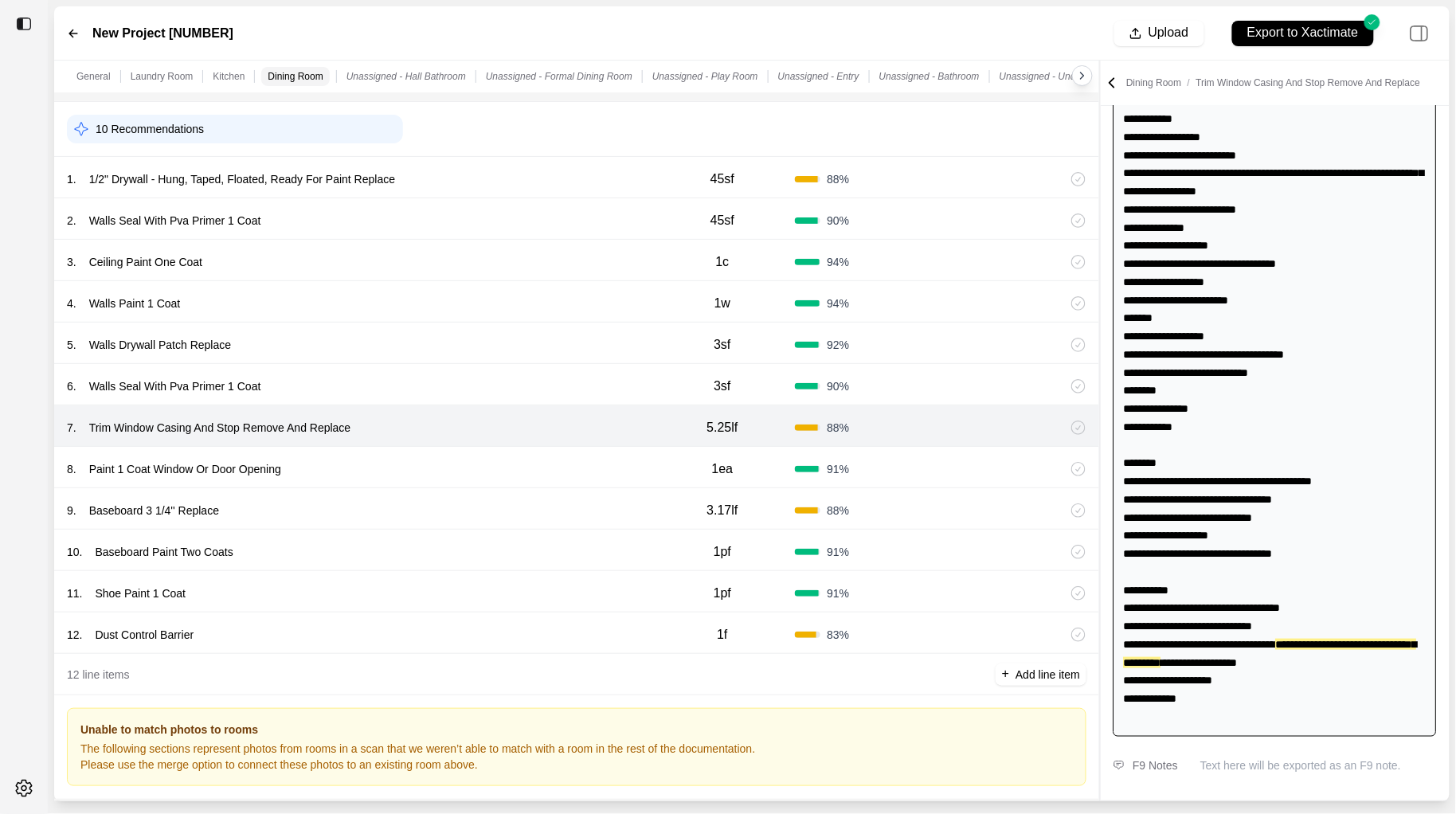 click on "7 . Trim Window Casing And Stop  Remove And Replace 5.25lf 88 %" at bounding box center [577, 426] 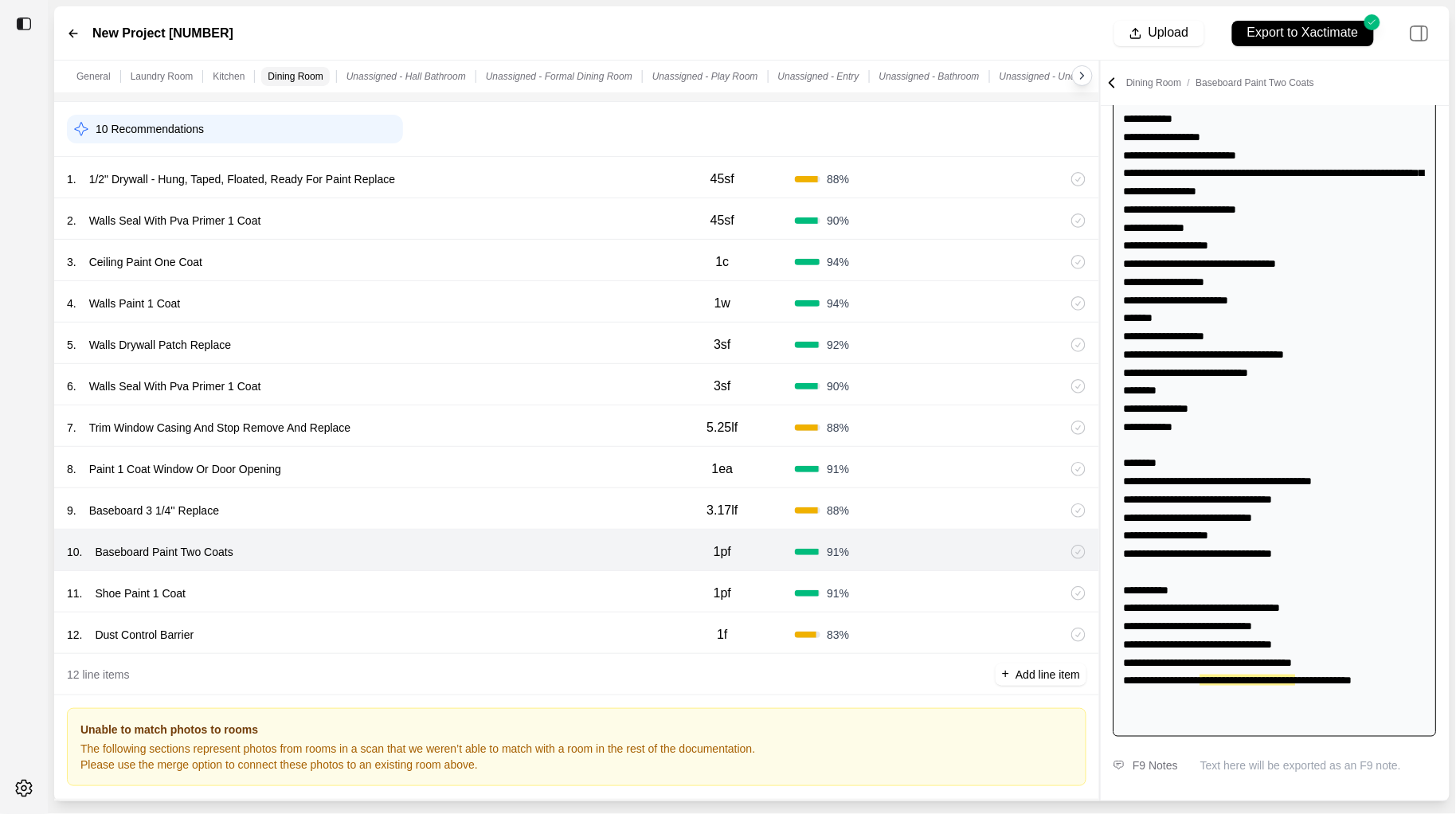 click on "9 . Baseboard  3 1/4'' Replace" at bounding box center [358, 511] 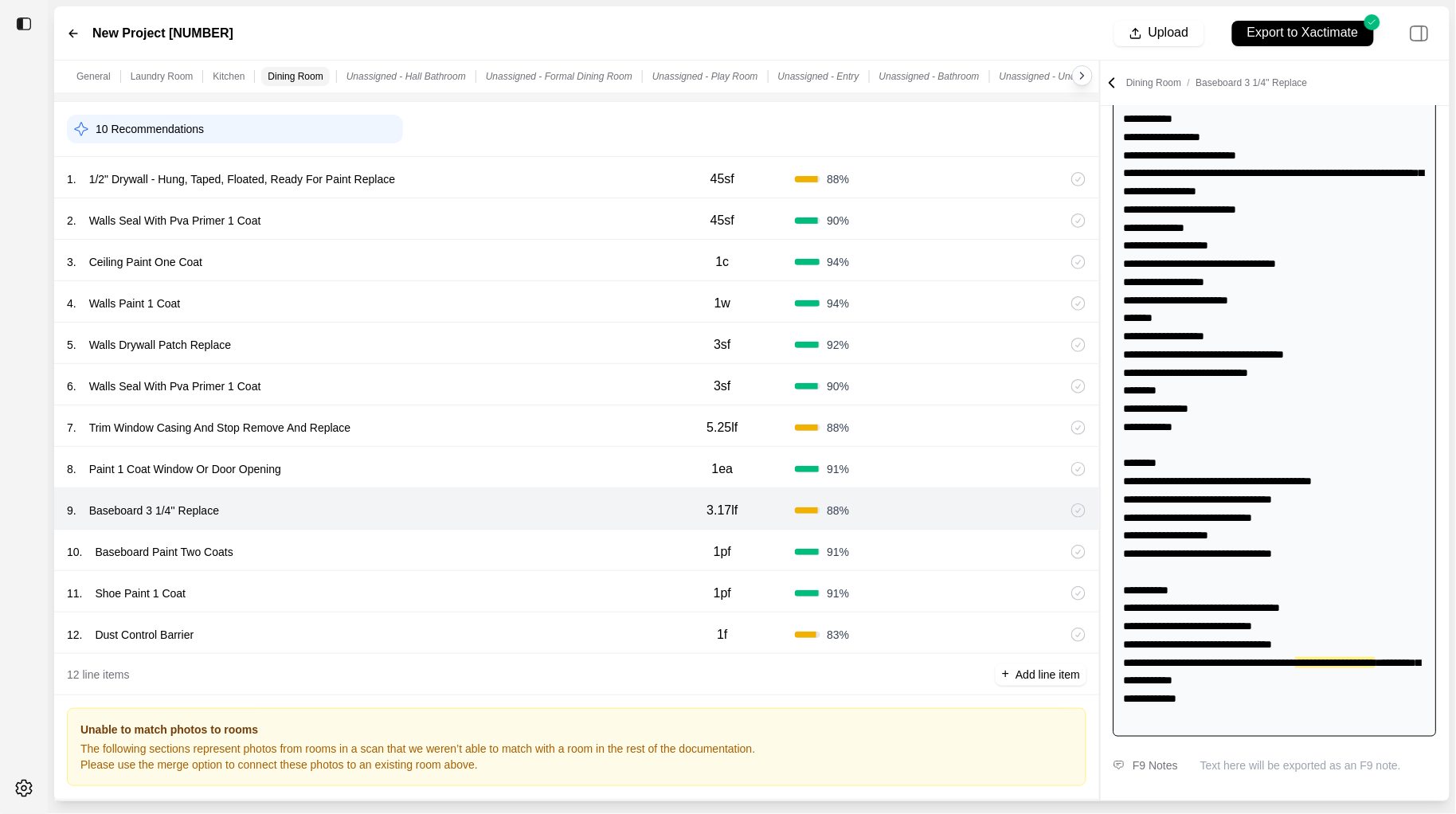 click on "10 . Baseboard  Paint Two Coats 1pf 91 %" at bounding box center [577, 550] 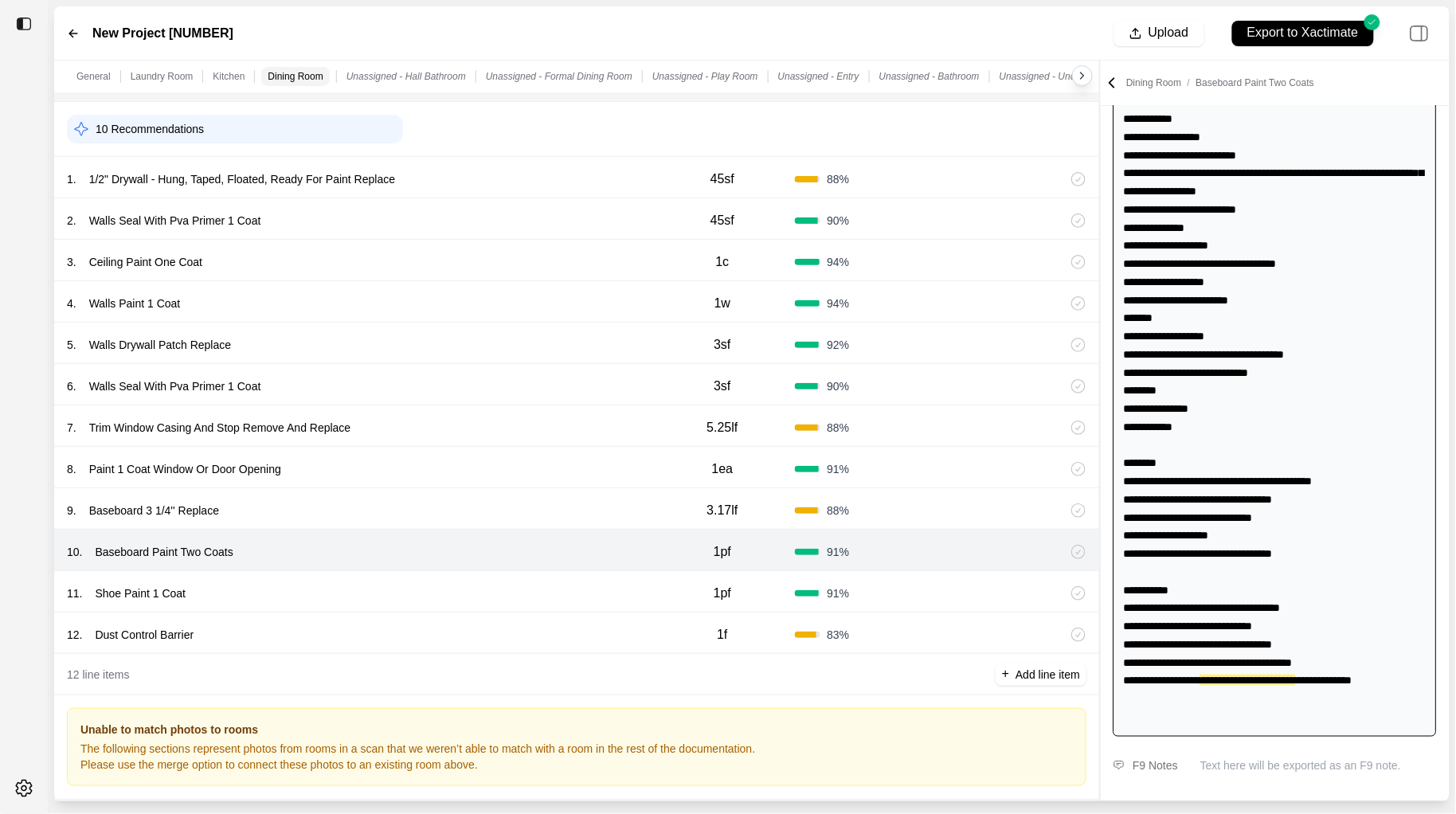 click on "12 . Dust Control Barrier" at bounding box center (358, 635) 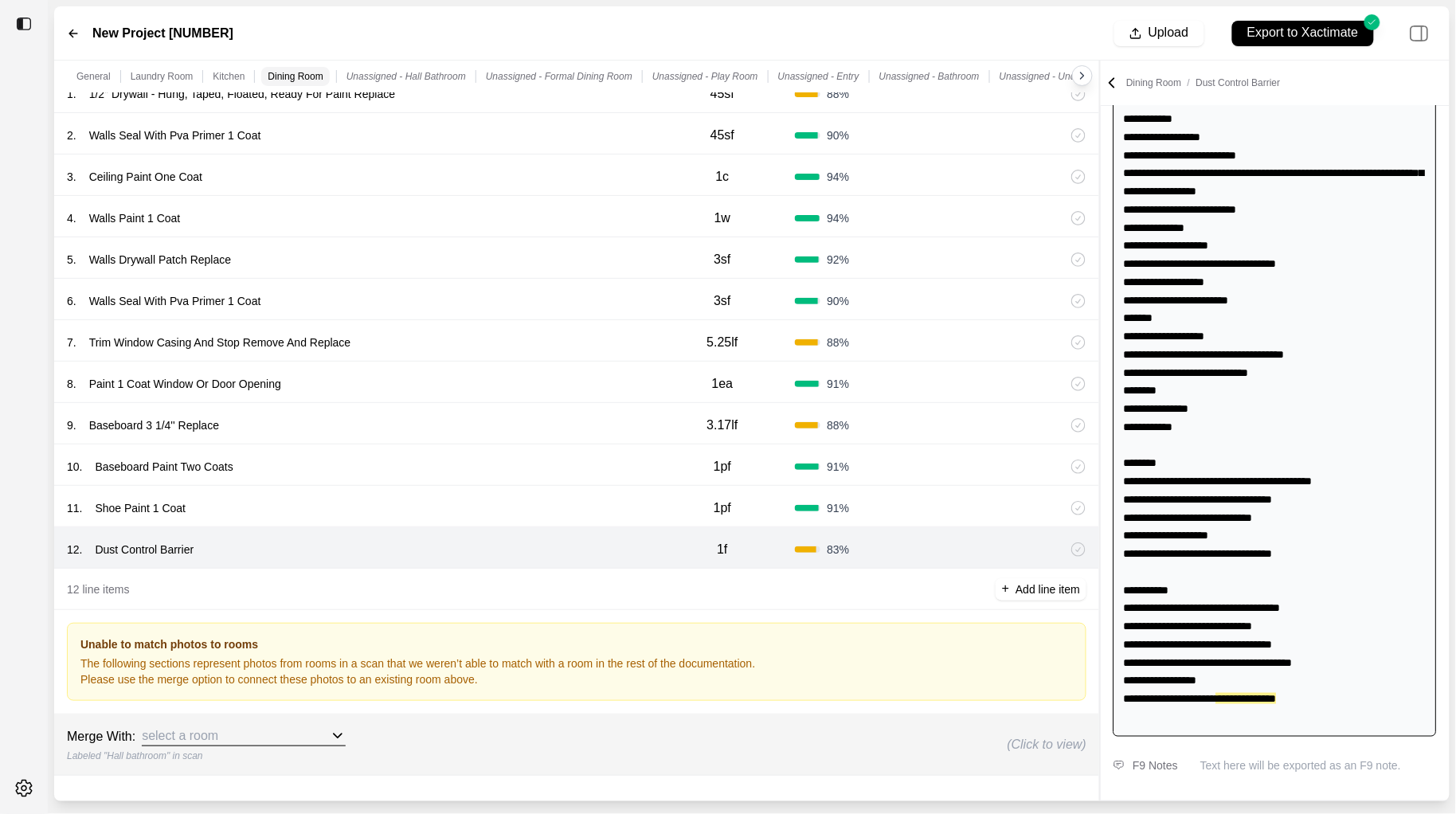 scroll, scrollTop: 1492, scrollLeft: 0, axis: vertical 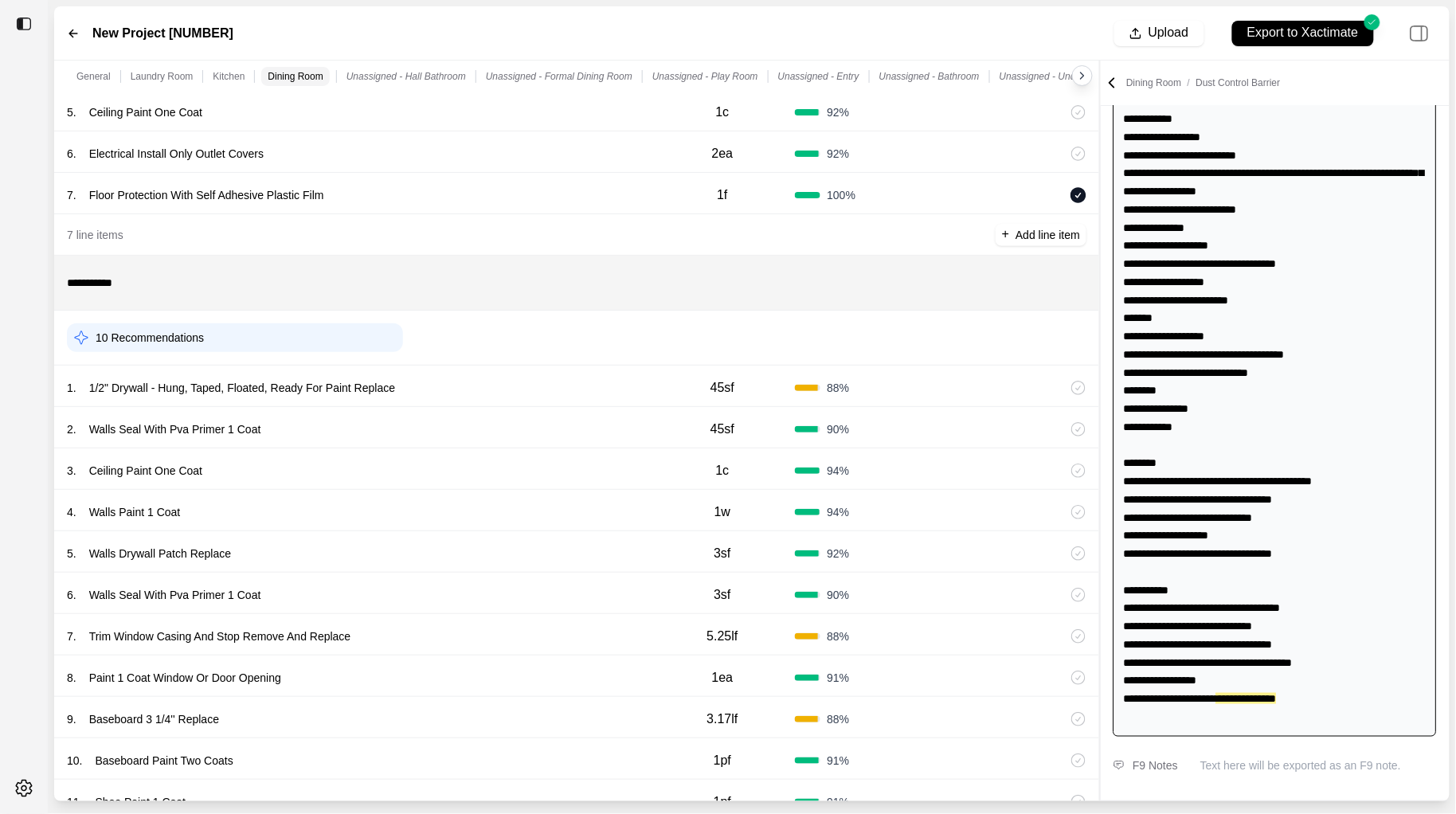 click on "10   Recommendations" at bounding box center [577, 338] 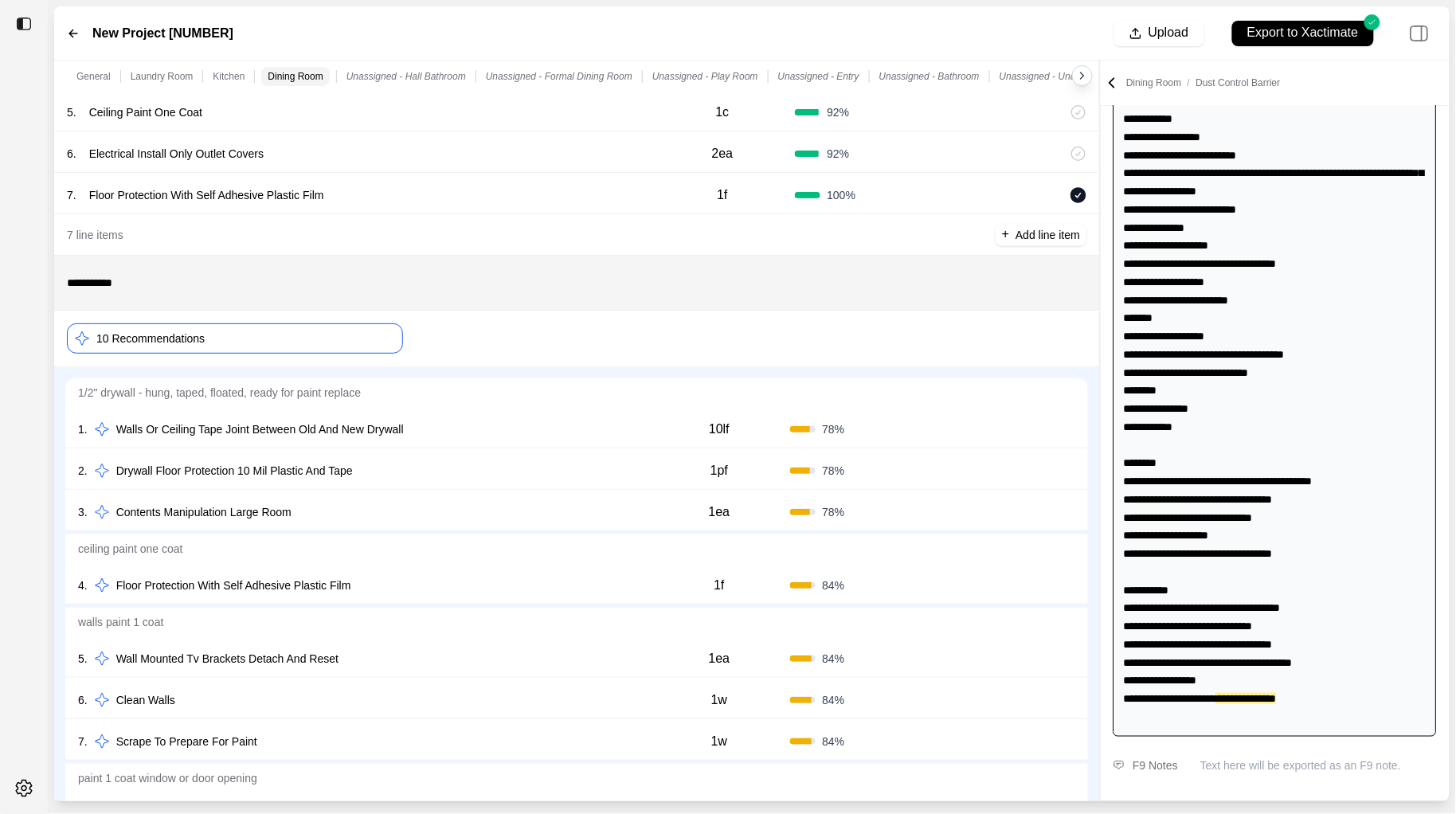 click on "1 . Walls Or Ceiling Tape Joint Between Old And New Drywall" at bounding box center [363, 429] 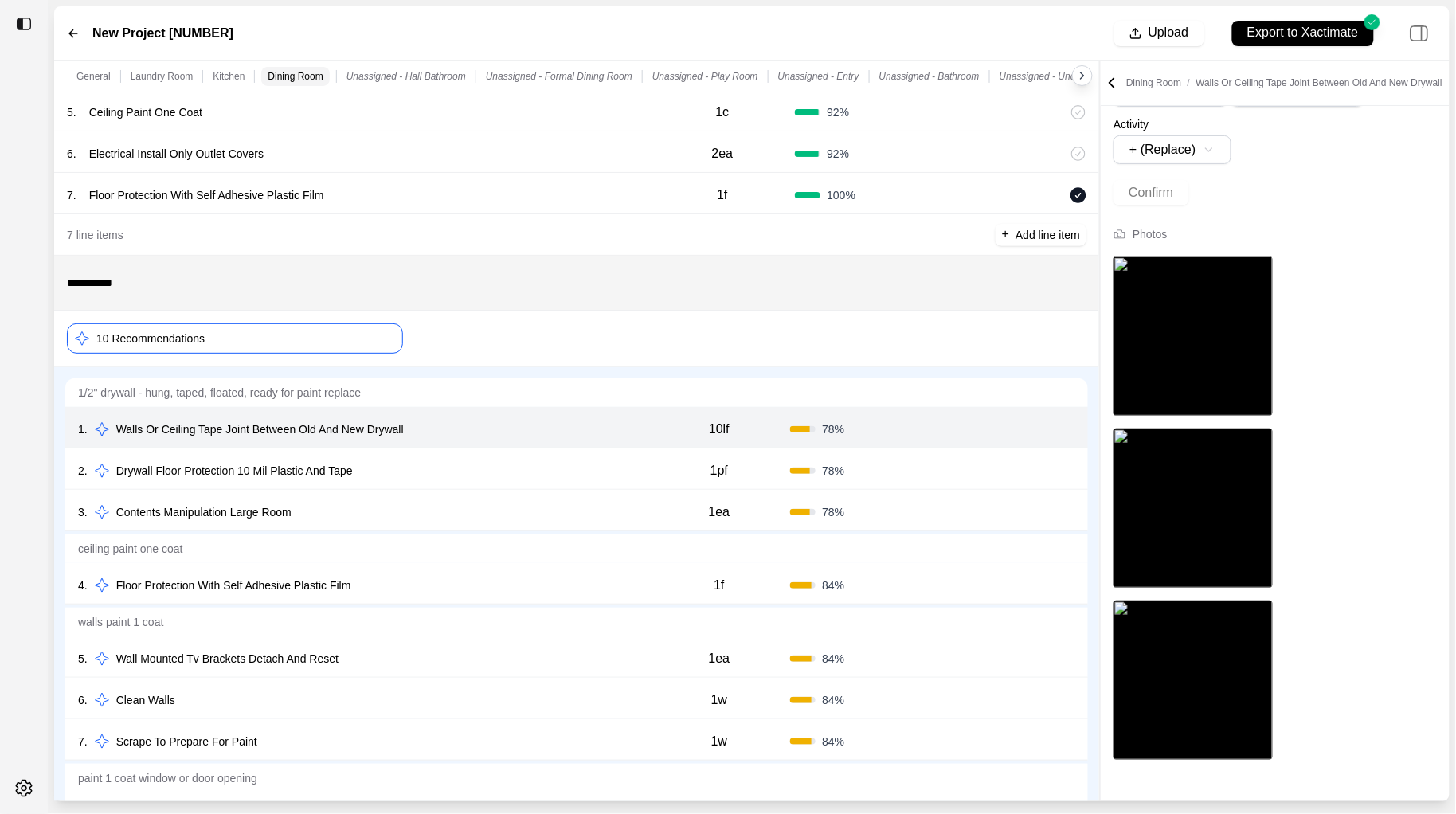 scroll, scrollTop: 153, scrollLeft: 0, axis: vertical 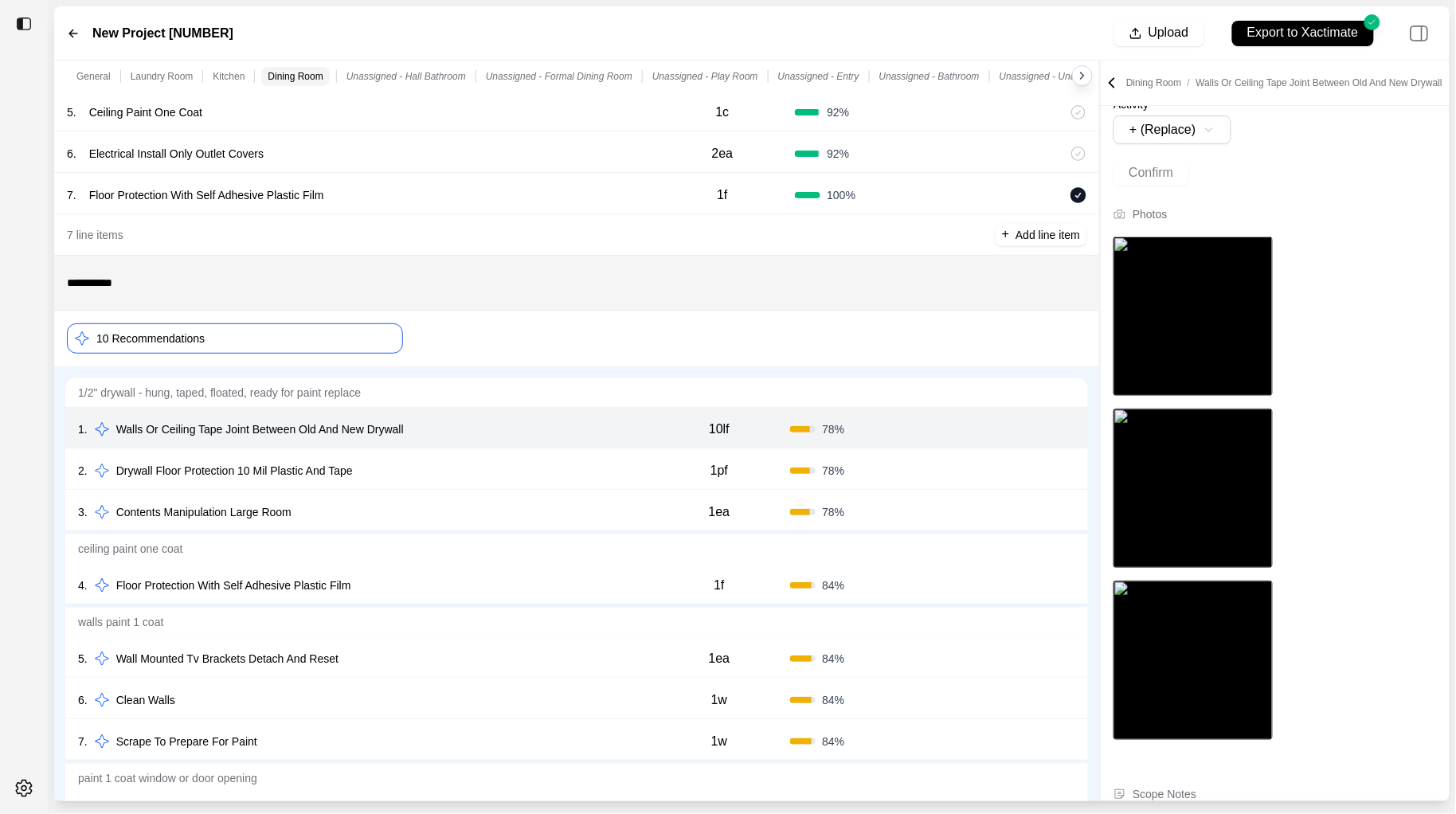 click on "2 . Drywall Floor Protection 10 Mil Plastic And Tape" at bounding box center [363, 471] 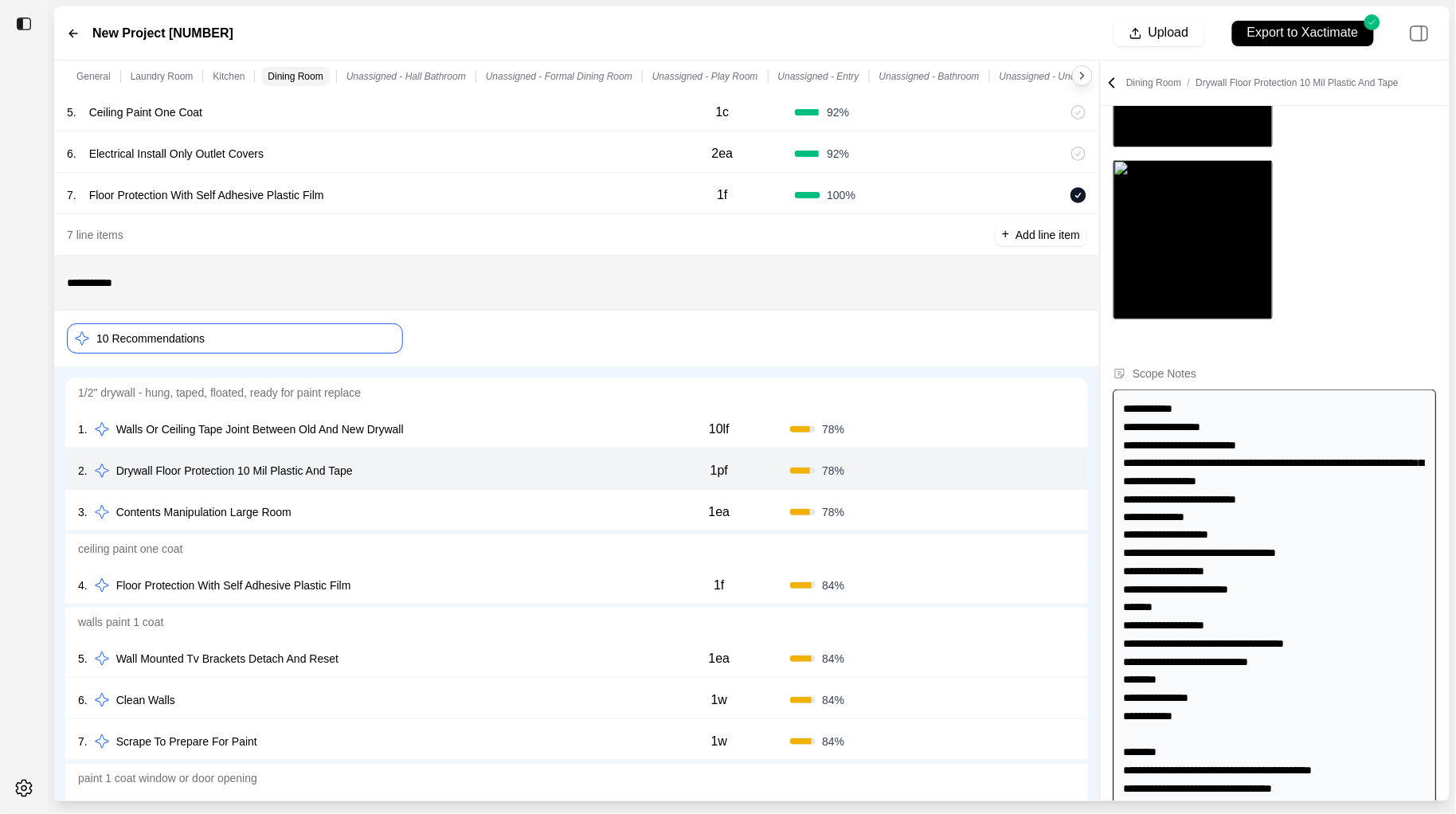 click on "3 . Contents Manipulation Large Room" at bounding box center [363, 512] 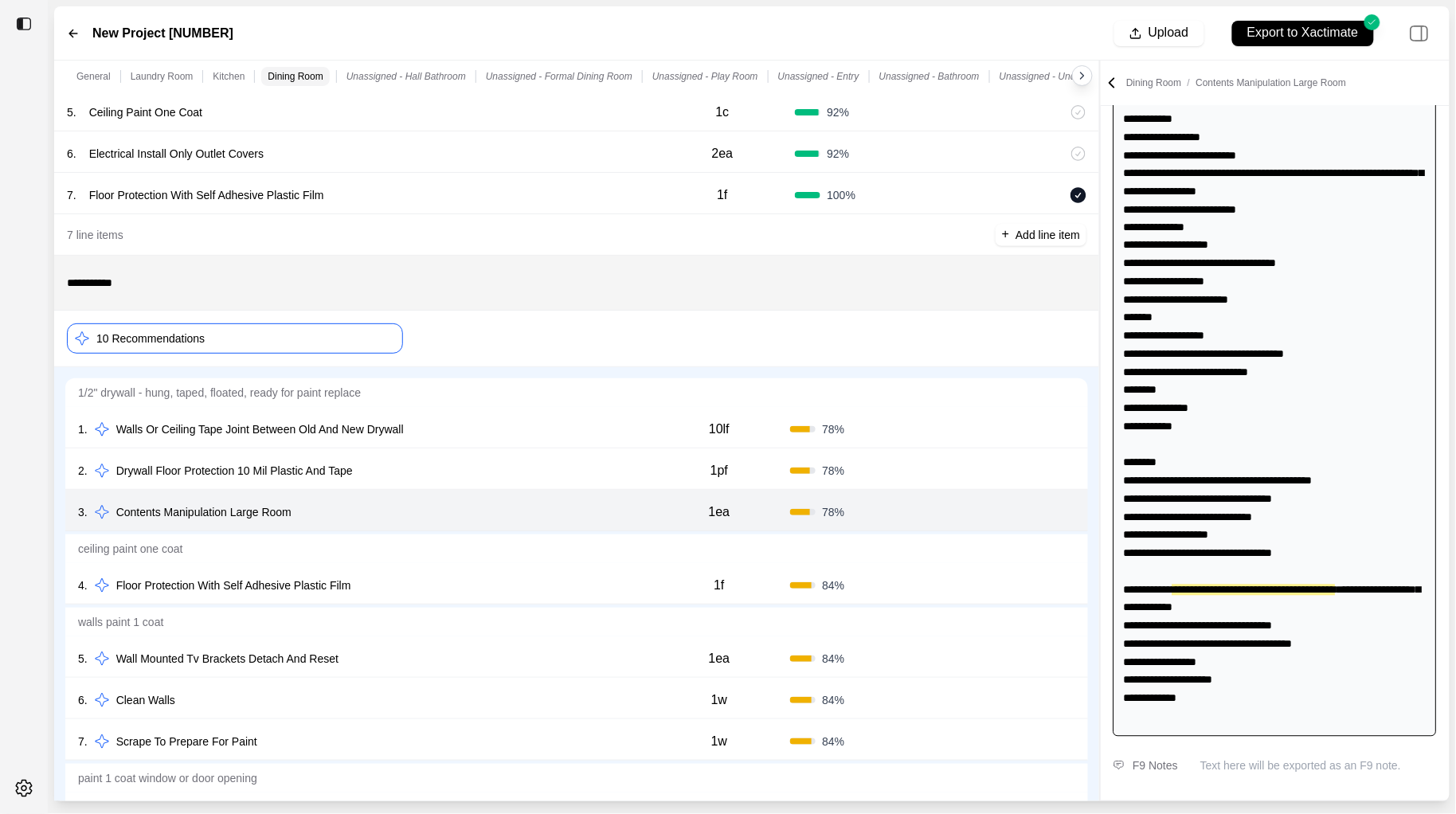 click on "4 . Floor Protection With Self Adhesive Plastic Film" at bounding box center [363, 585] 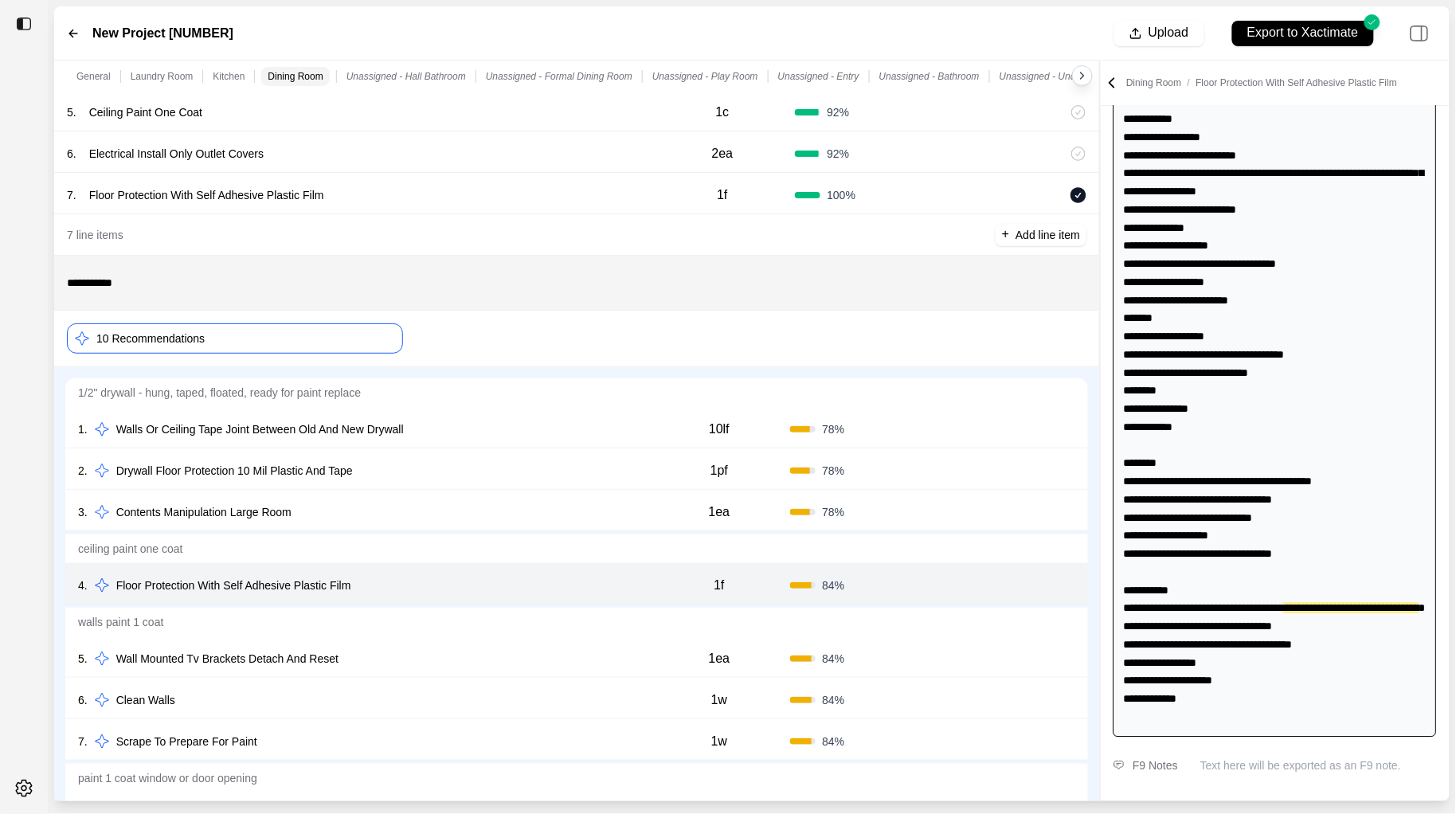 drag, startPoint x: 450, startPoint y: 625, endPoint x: 450, endPoint y: 656, distance: 31 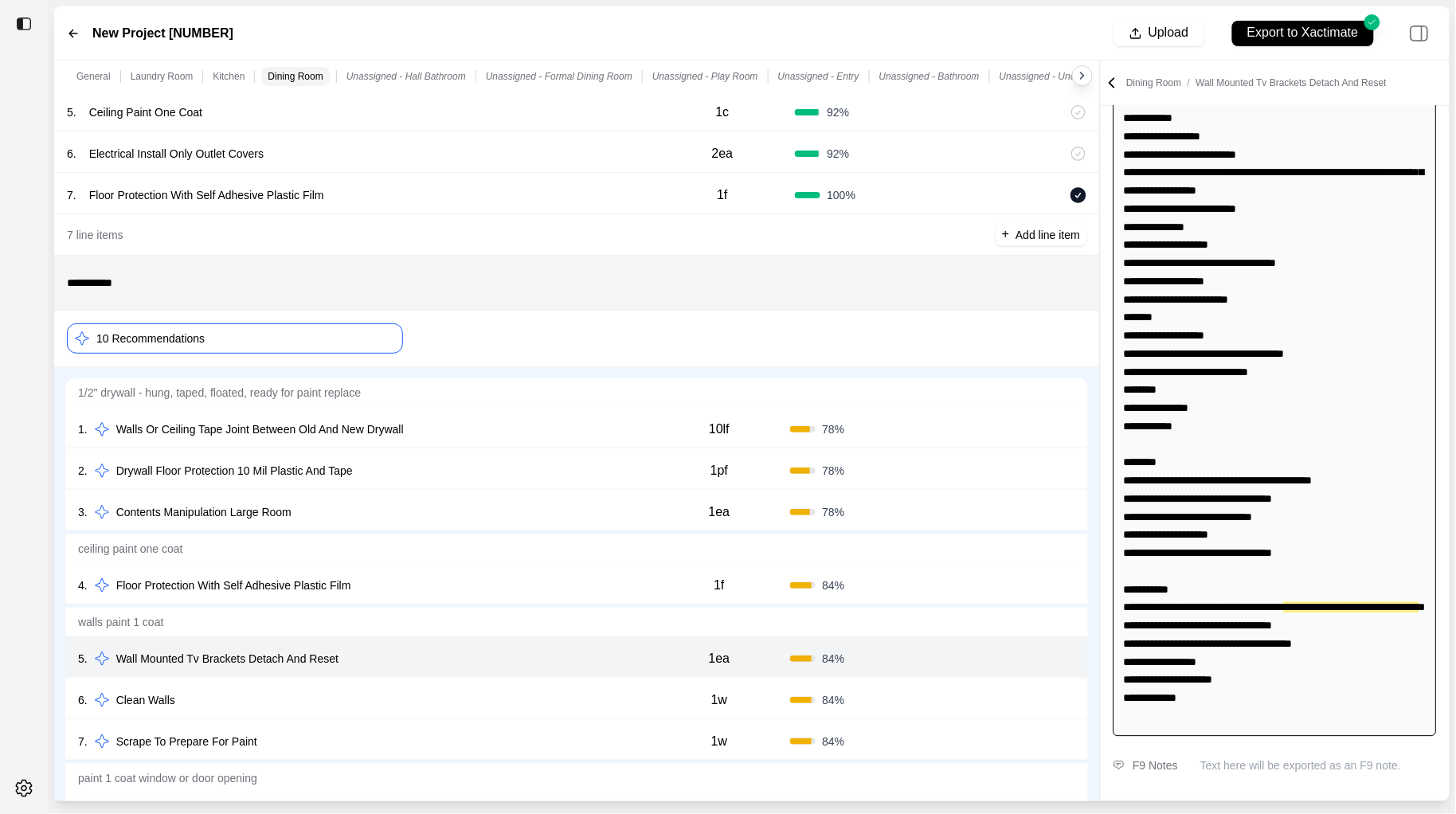 click on "7 . Scrape To Prepare For Paint 1w 84 % Confirm" at bounding box center (577, 740) 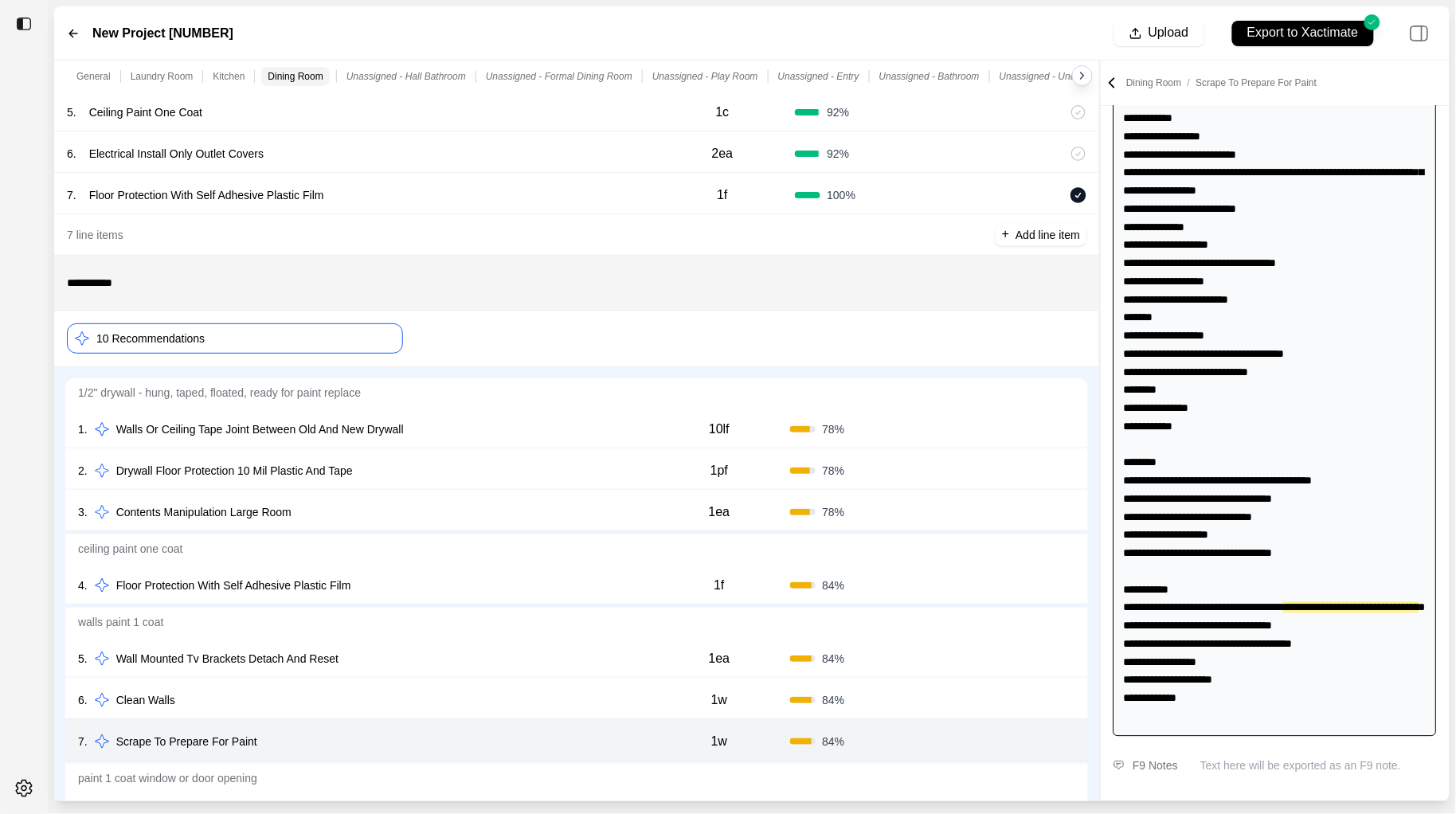 click on "6 . Clean Walls" at bounding box center [363, 700] 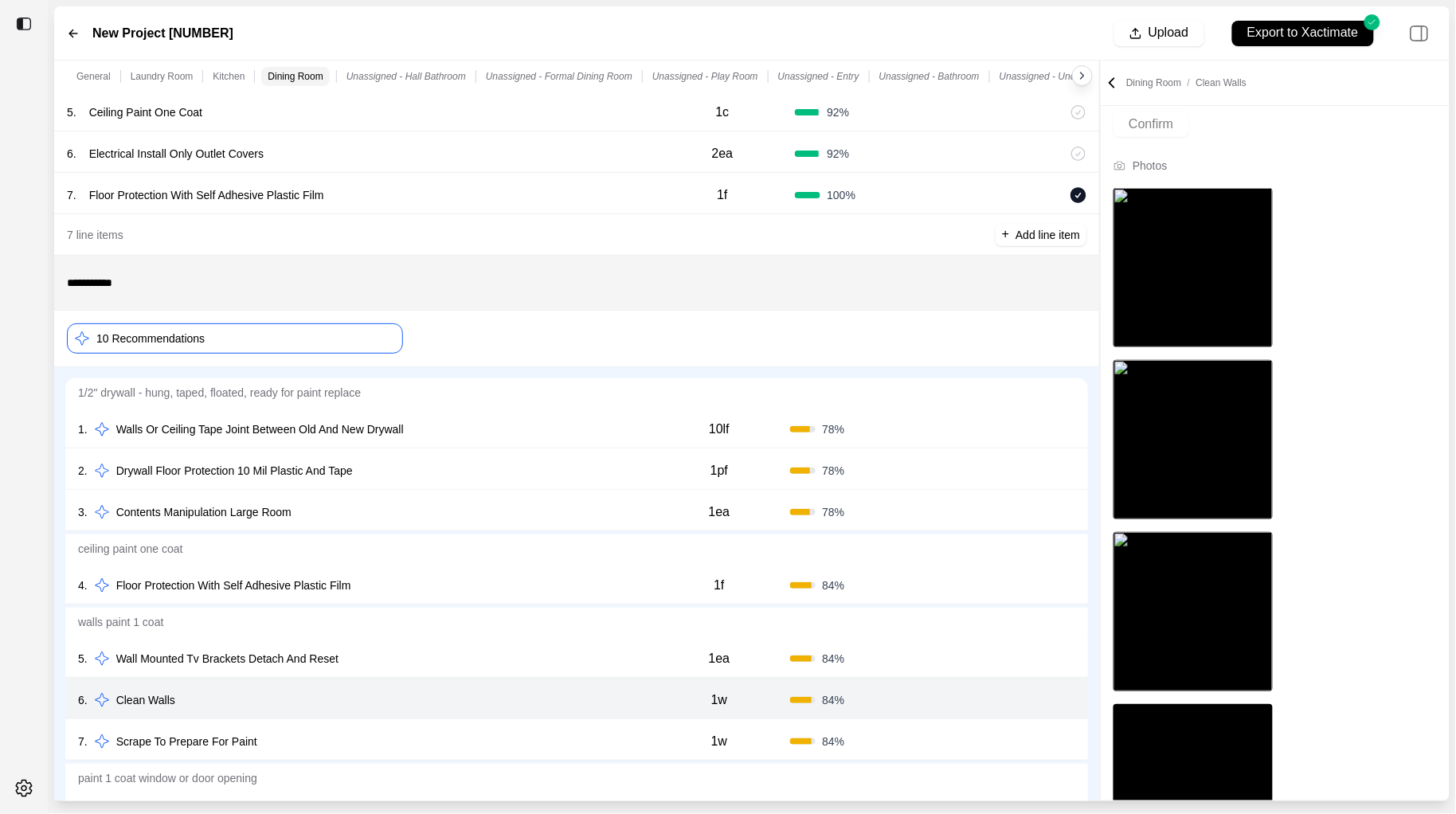 scroll, scrollTop: 260, scrollLeft: 0, axis: vertical 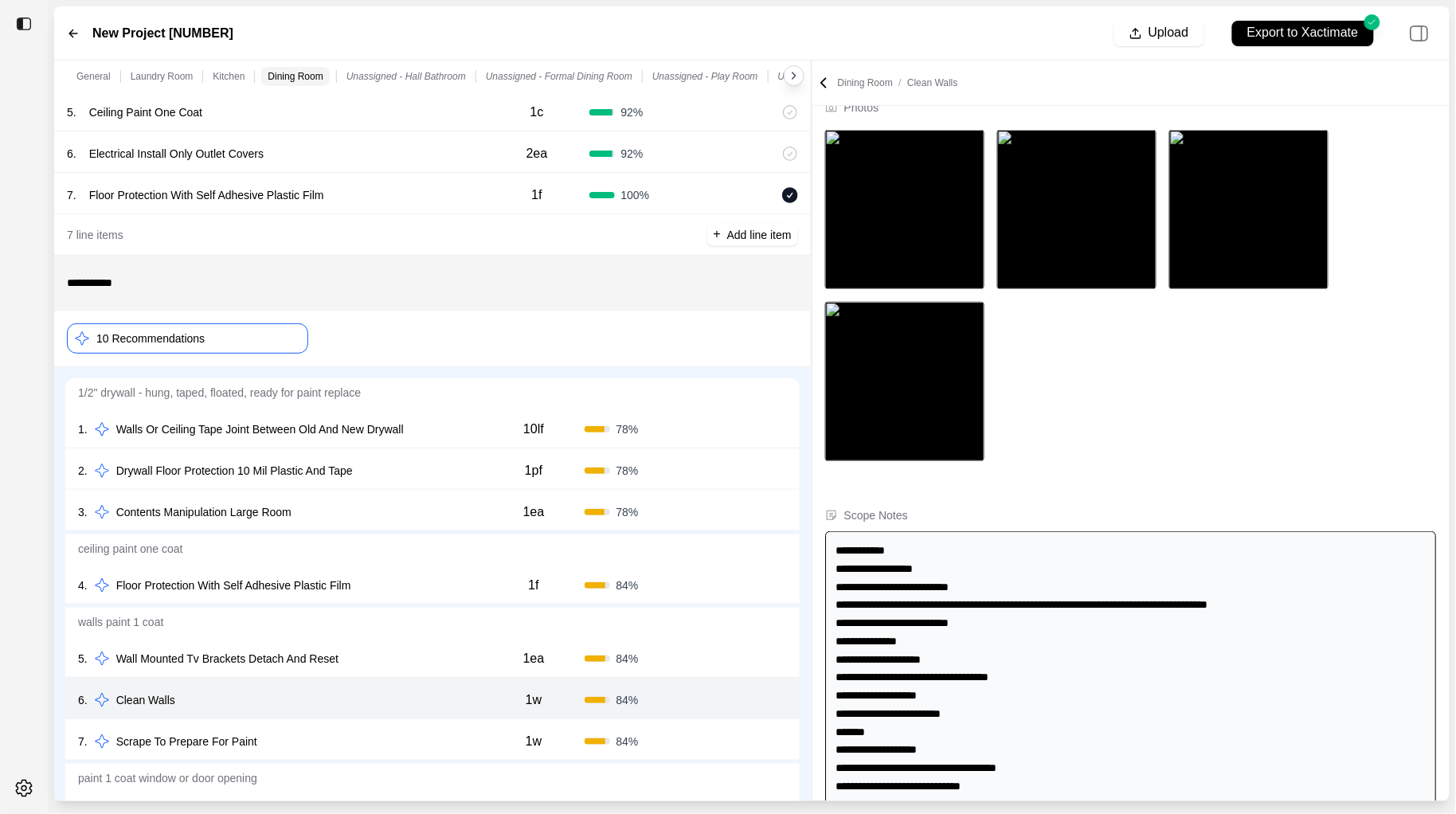 click at bounding box center [812, 431] 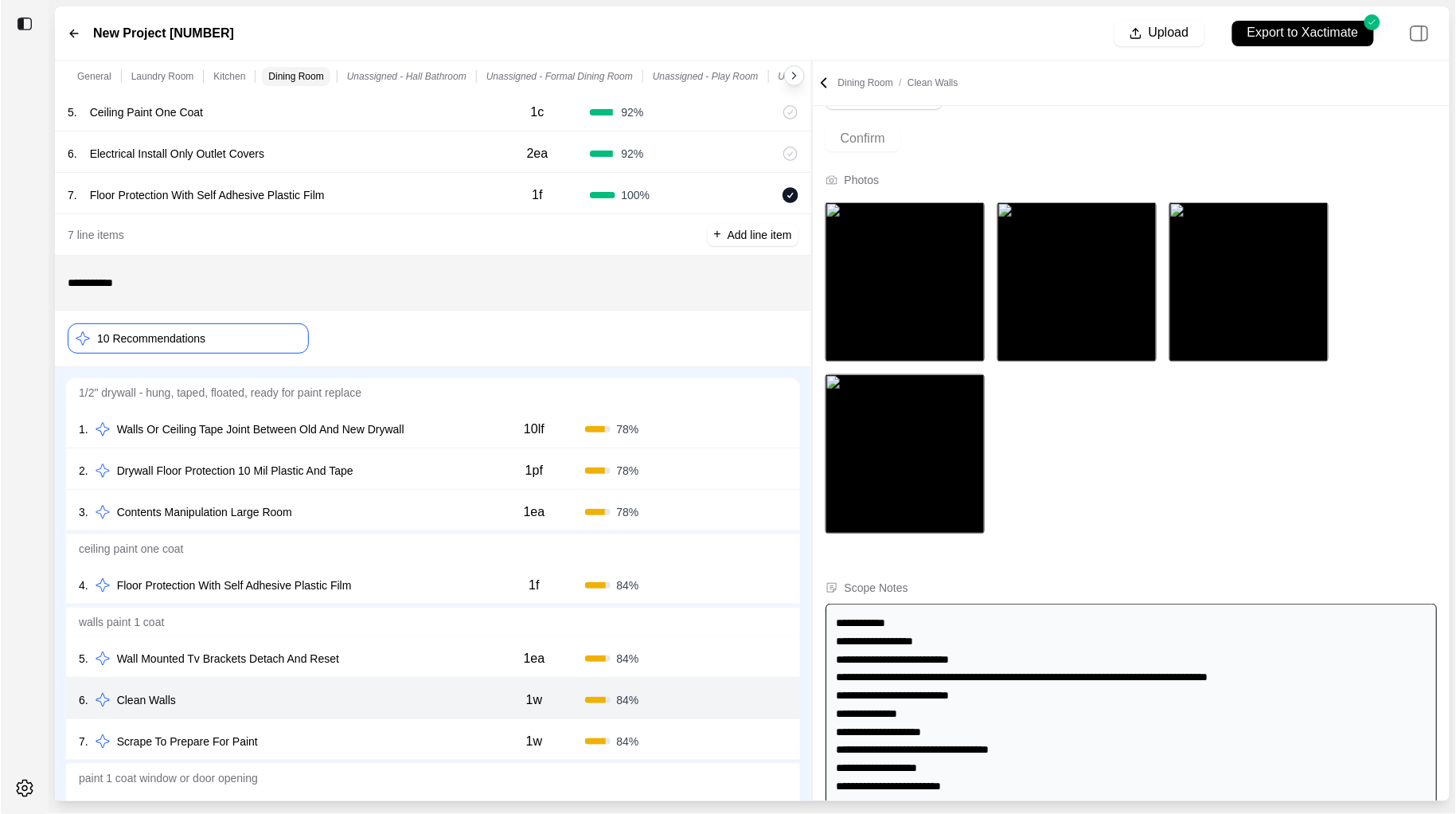 scroll, scrollTop: 181, scrollLeft: 0, axis: vertical 